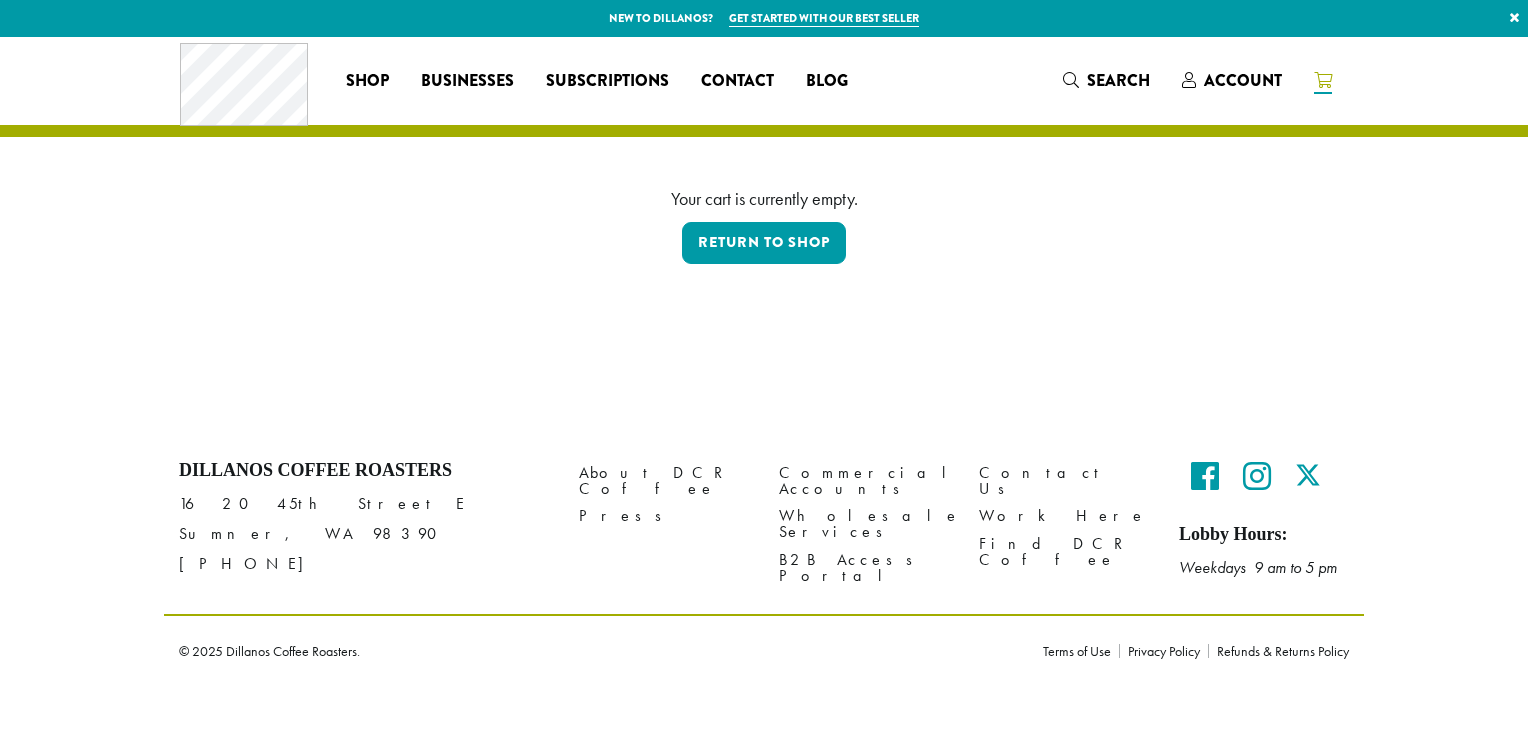 scroll, scrollTop: 0, scrollLeft: 0, axis: both 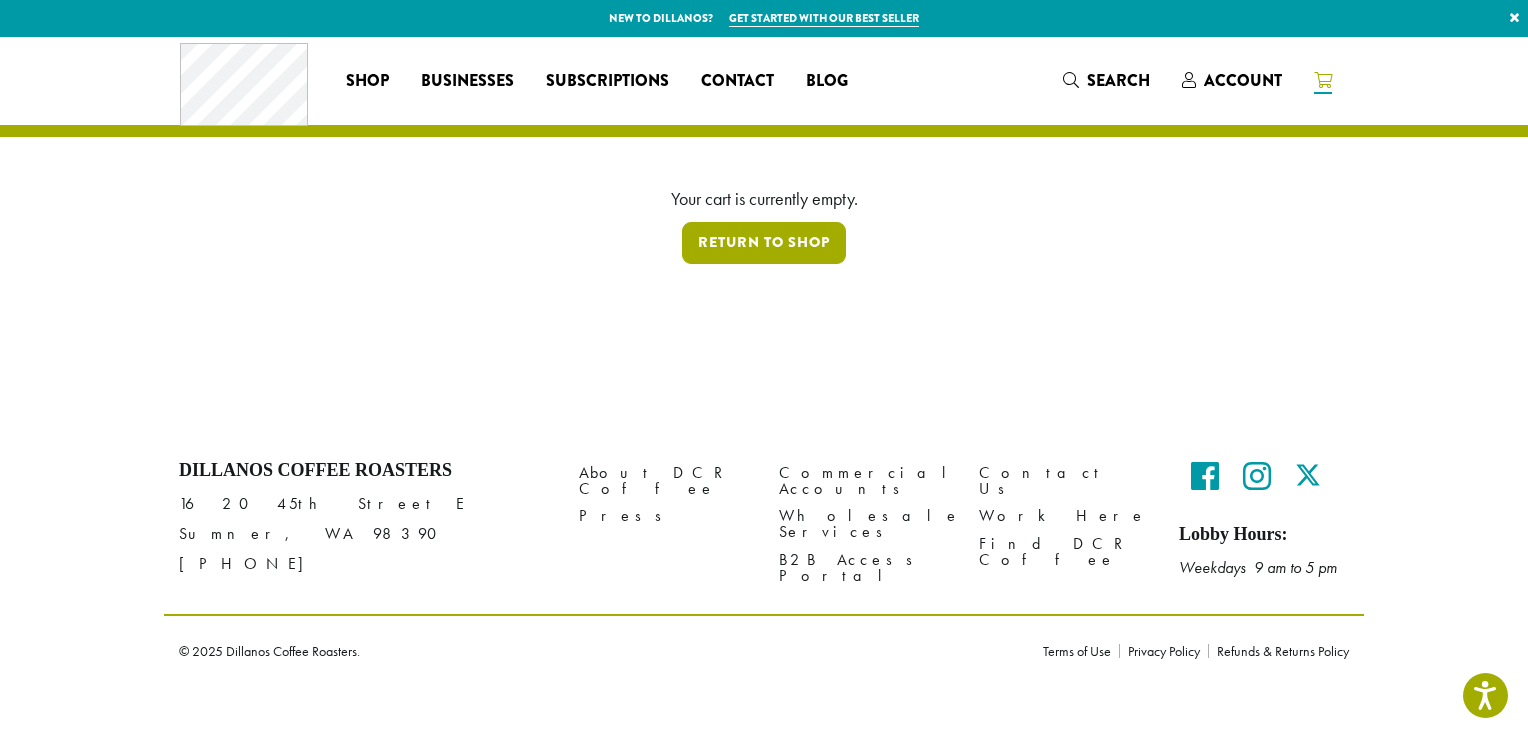 drag, startPoint x: 751, startPoint y: 246, endPoint x: 817, endPoint y: 232, distance: 67.46851 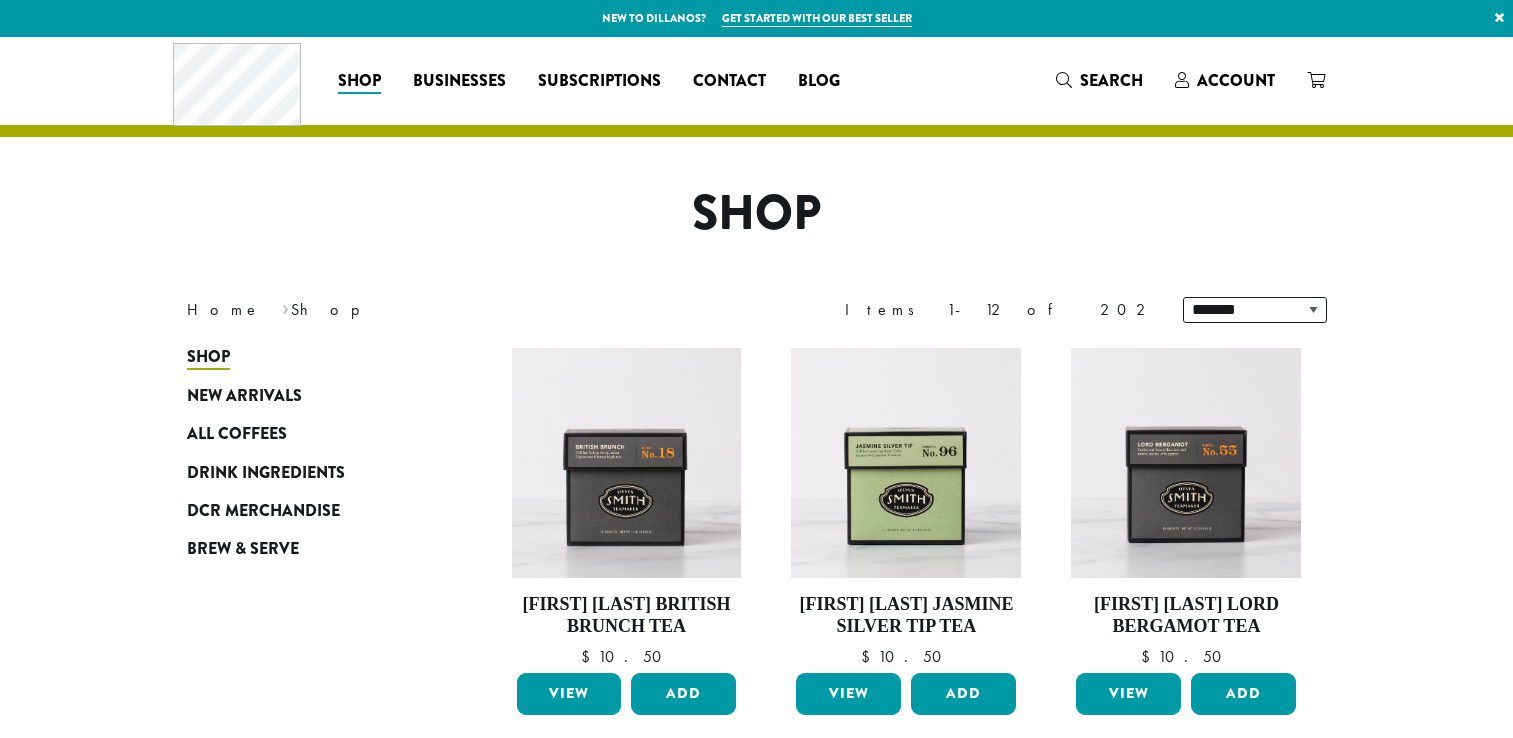 scroll, scrollTop: 0, scrollLeft: 0, axis: both 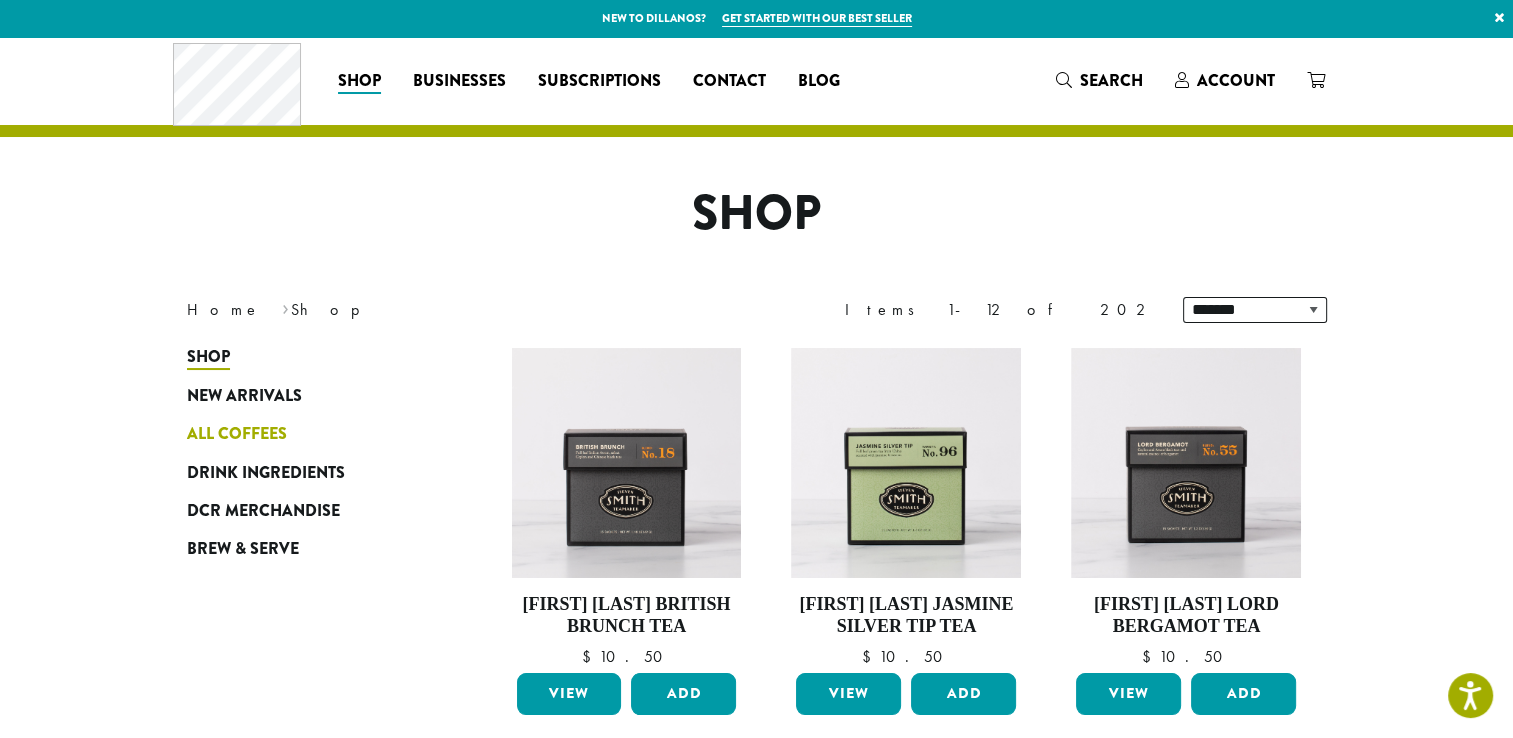 click on "All Coffees" at bounding box center [237, 434] 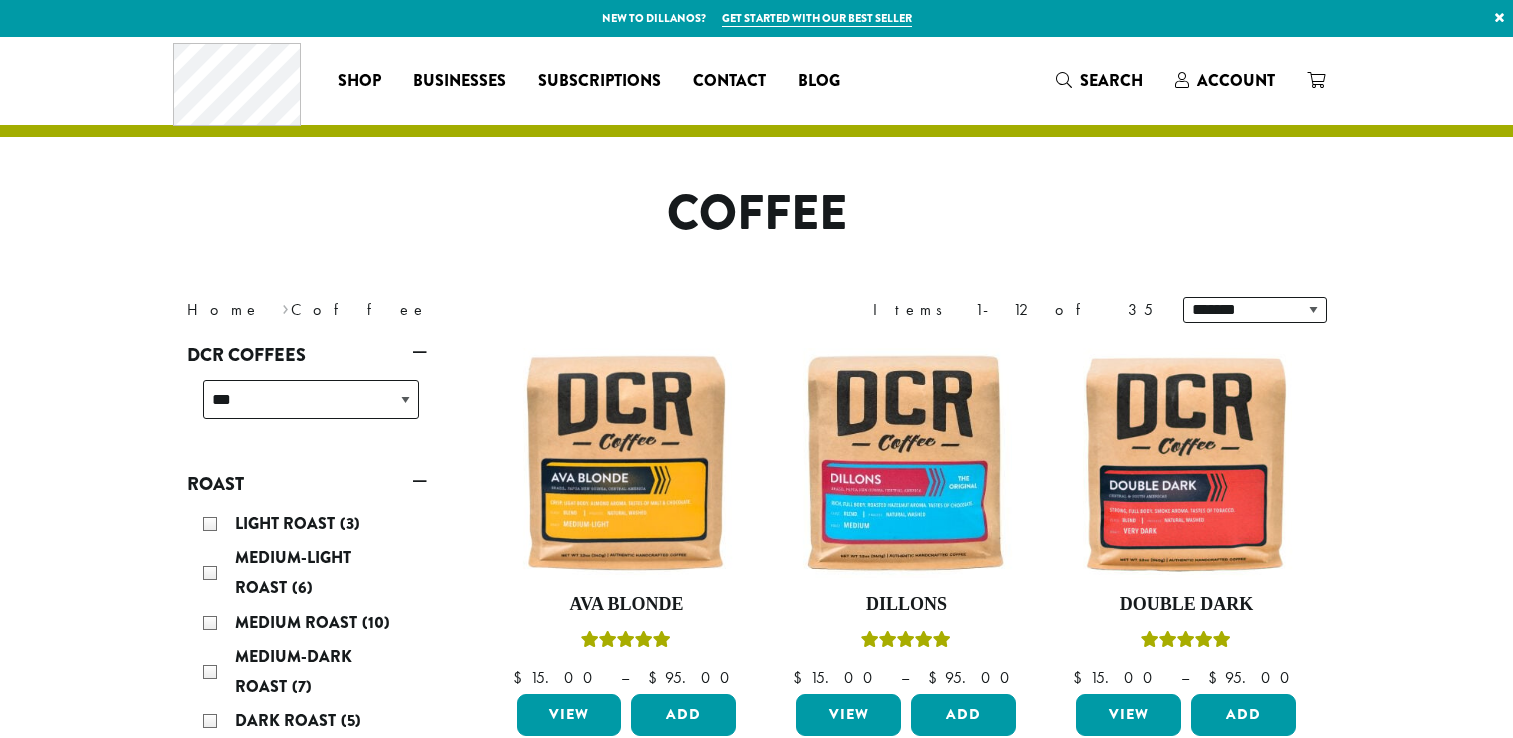 scroll, scrollTop: 0, scrollLeft: 0, axis: both 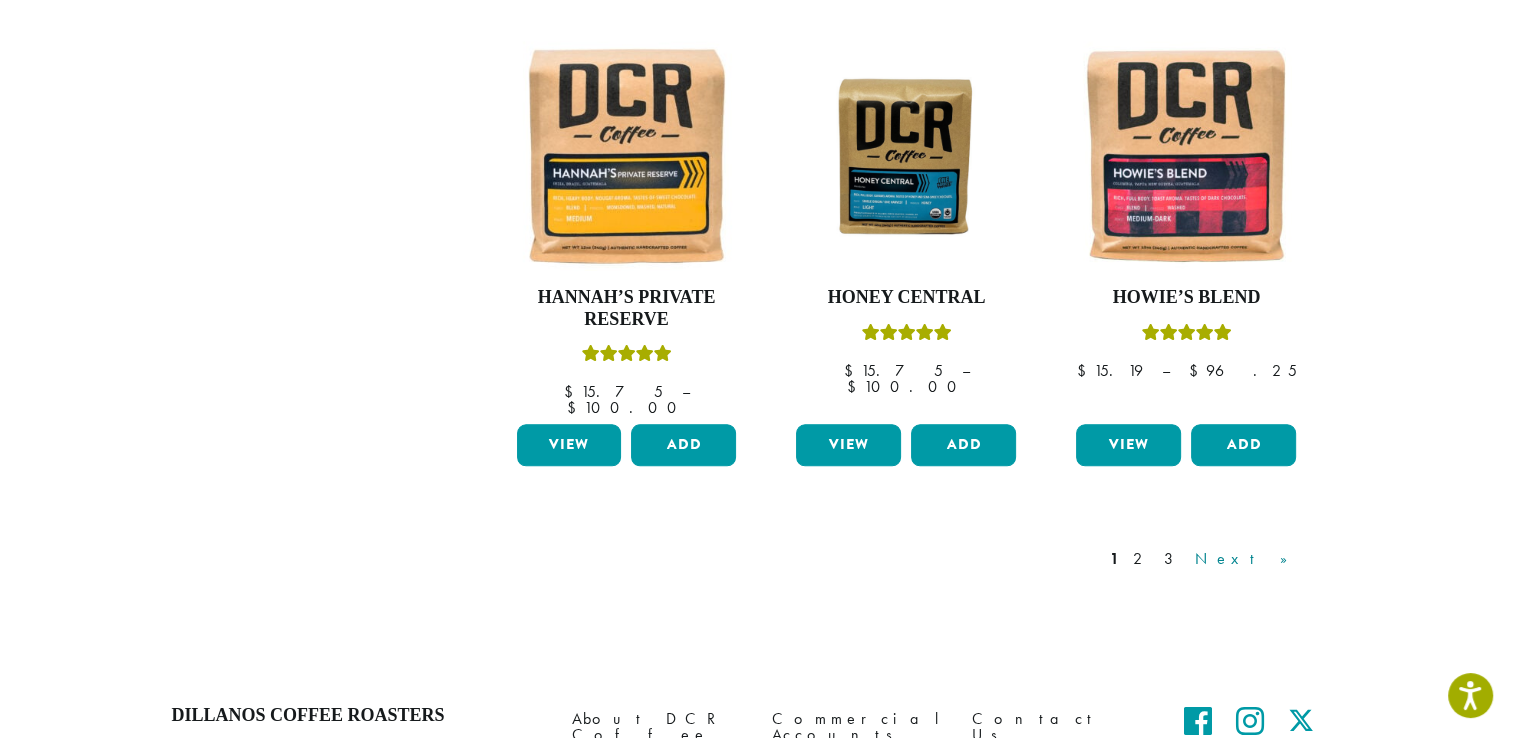 click on "Next »" at bounding box center (1248, 559) 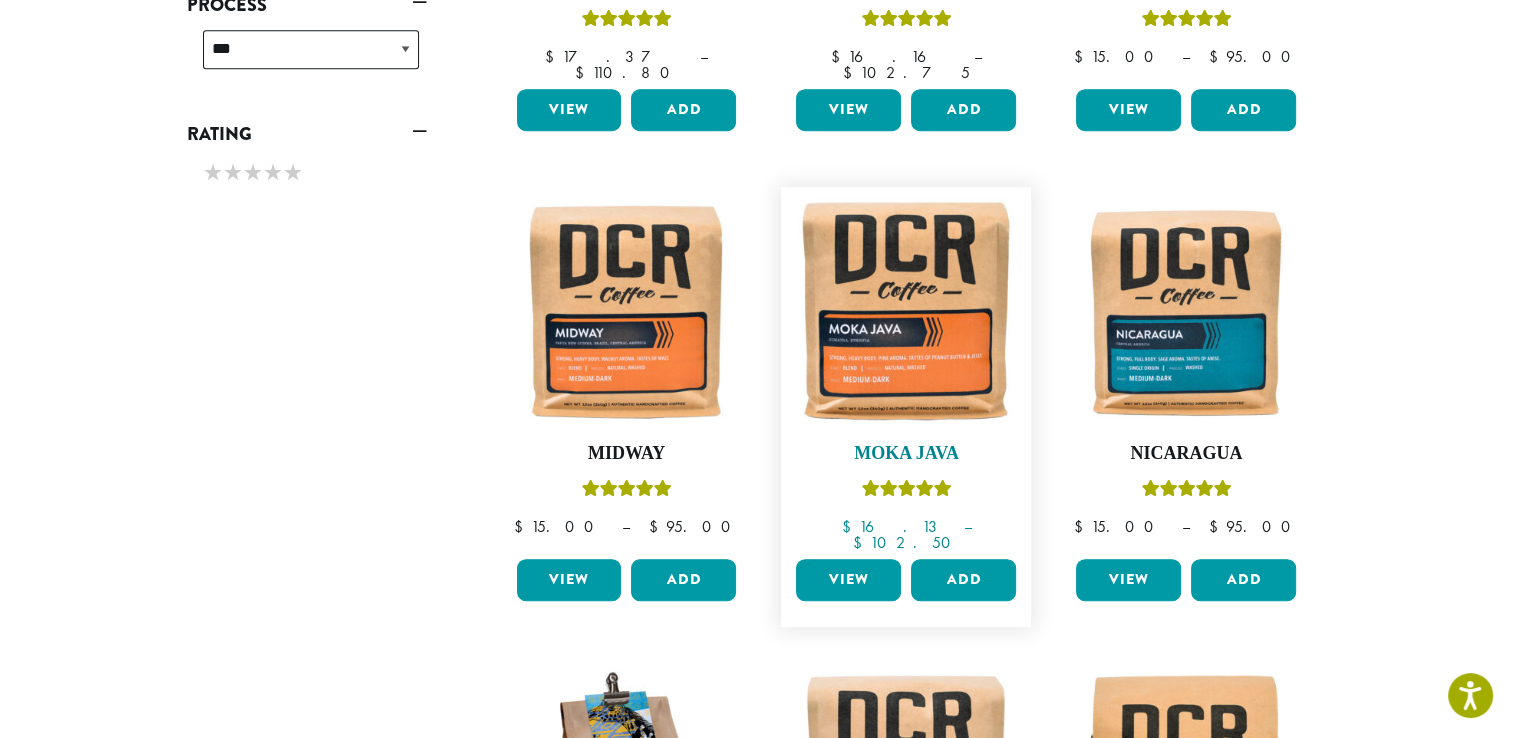 scroll, scrollTop: 1123, scrollLeft: 0, axis: vertical 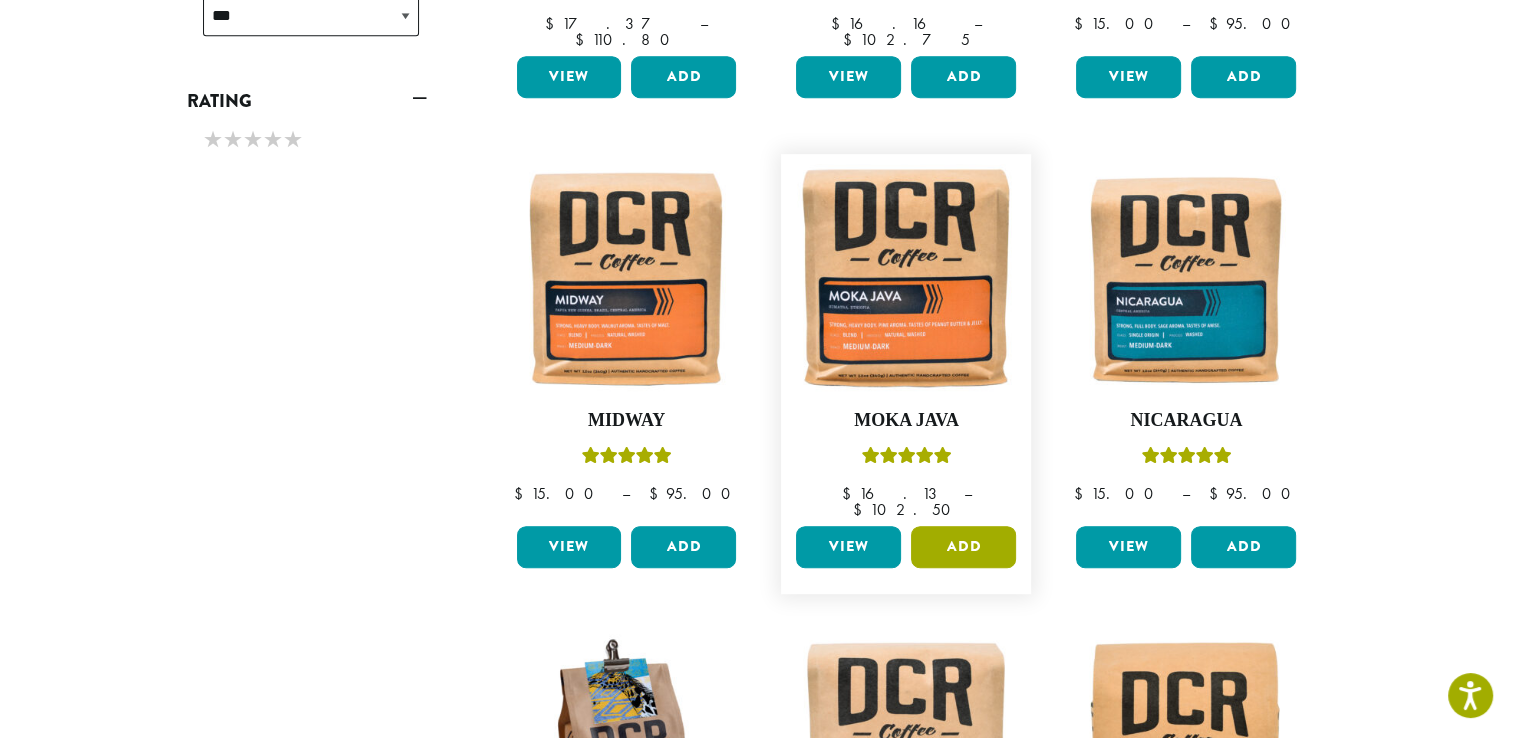 click on "Add" at bounding box center (963, 547) 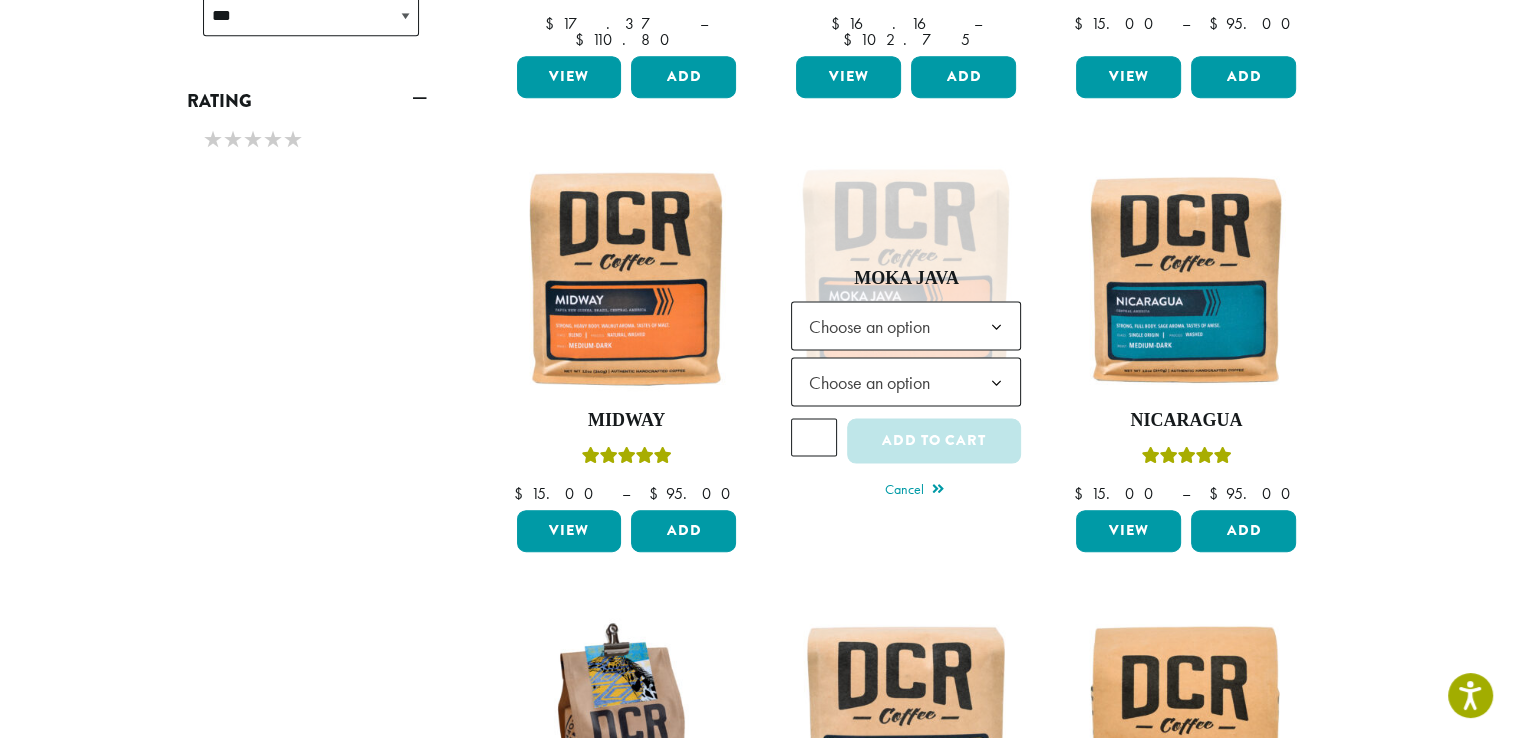 click on "**********" at bounding box center (756, 72) 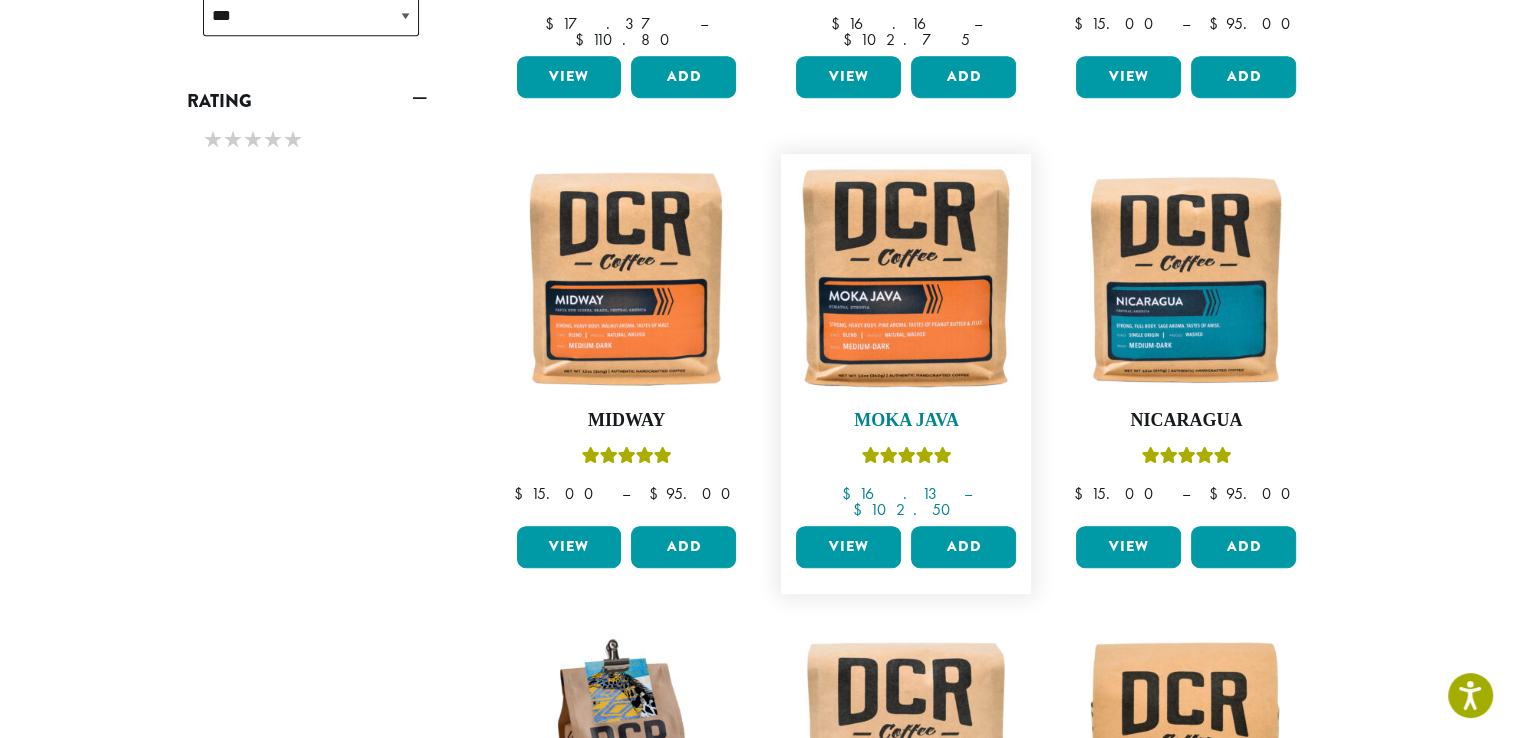 click at bounding box center (906, 279) 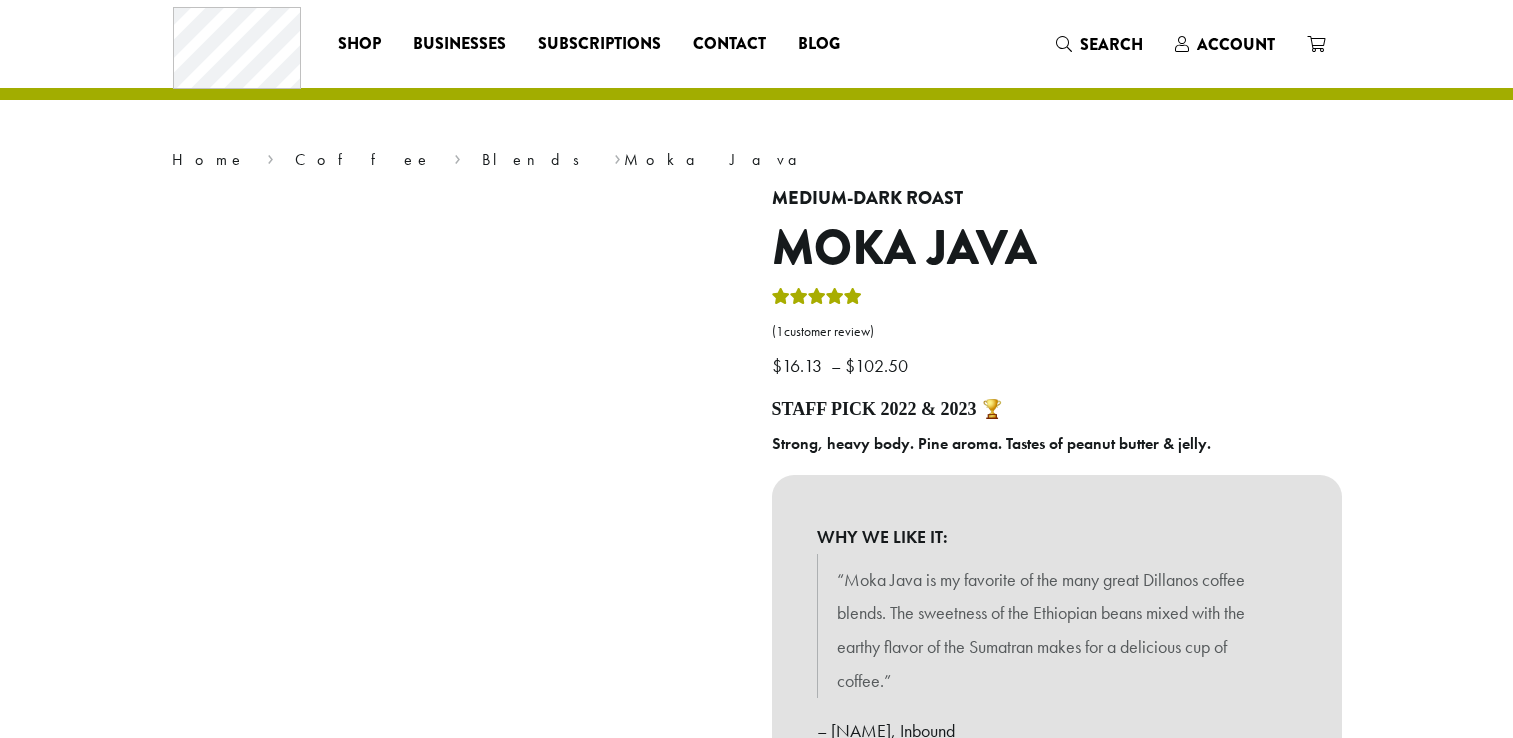 scroll, scrollTop: 0, scrollLeft: 0, axis: both 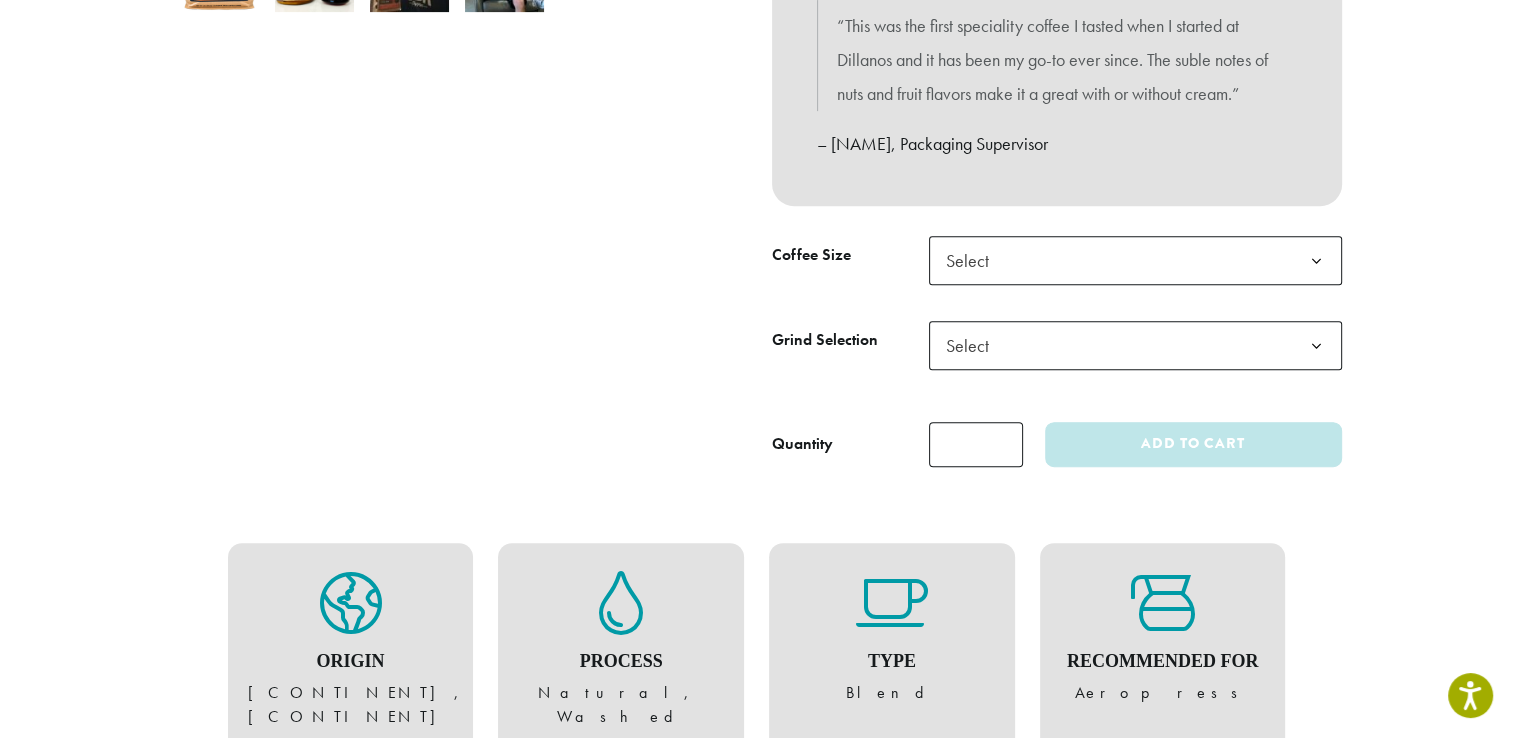 click on "Select" 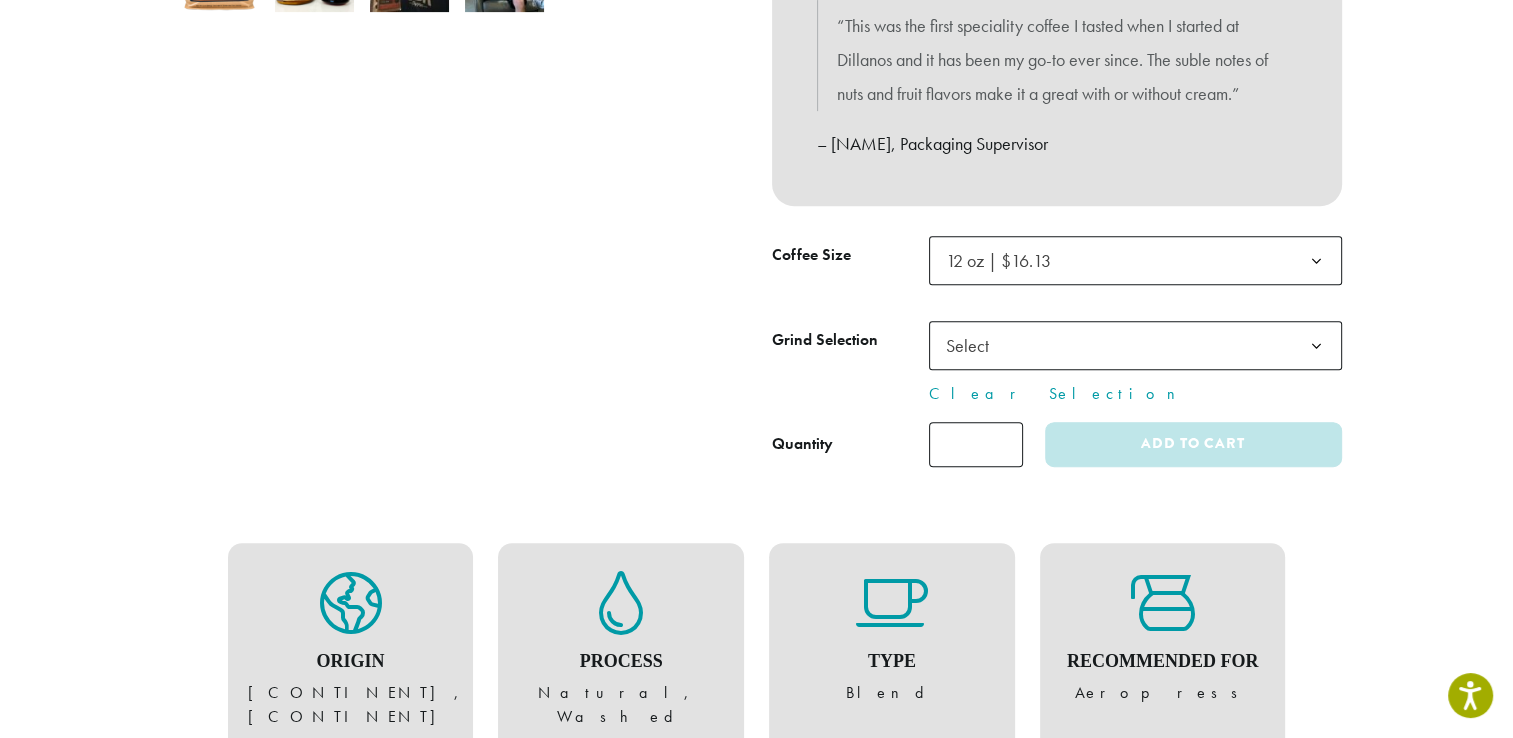click on "Select" 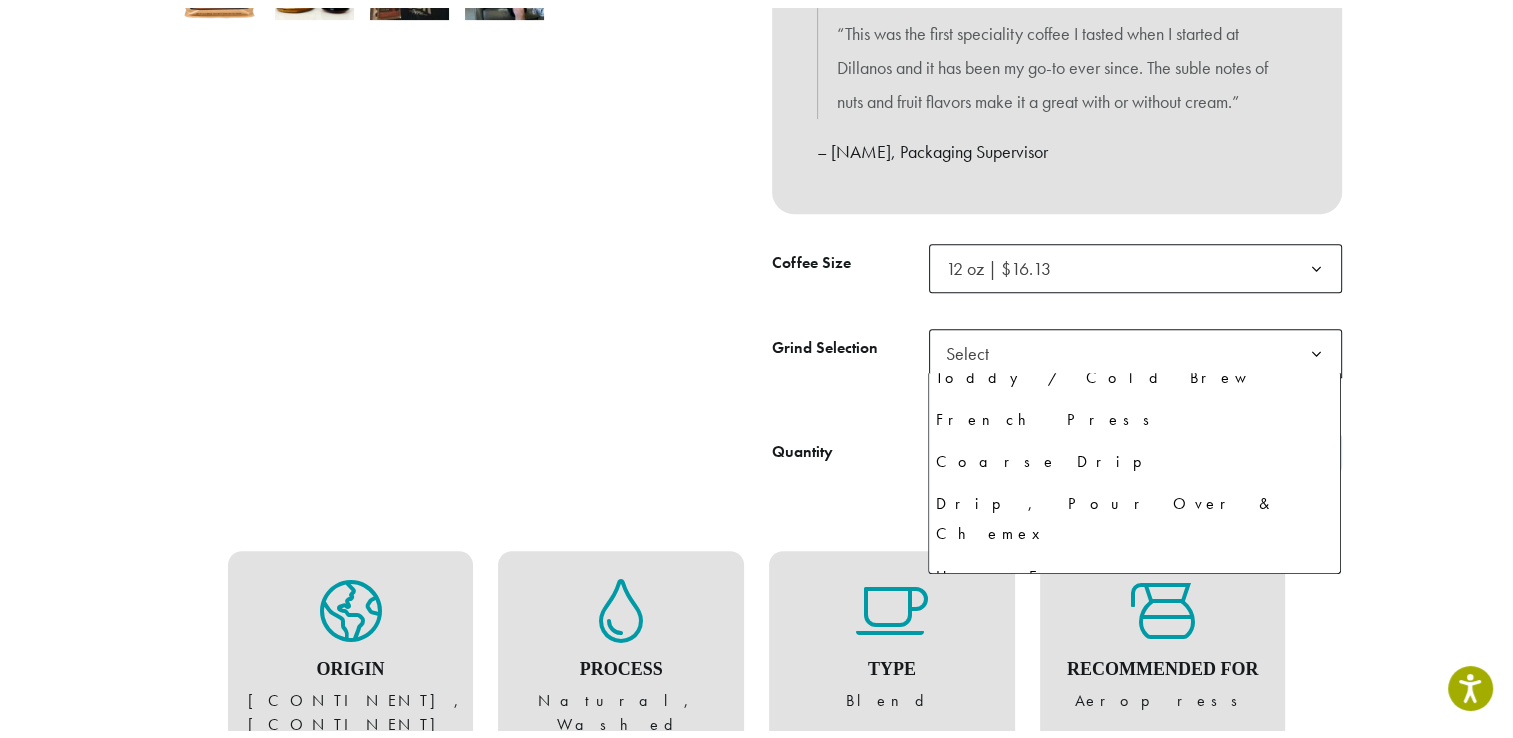 scroll, scrollTop: 136, scrollLeft: 0, axis: vertical 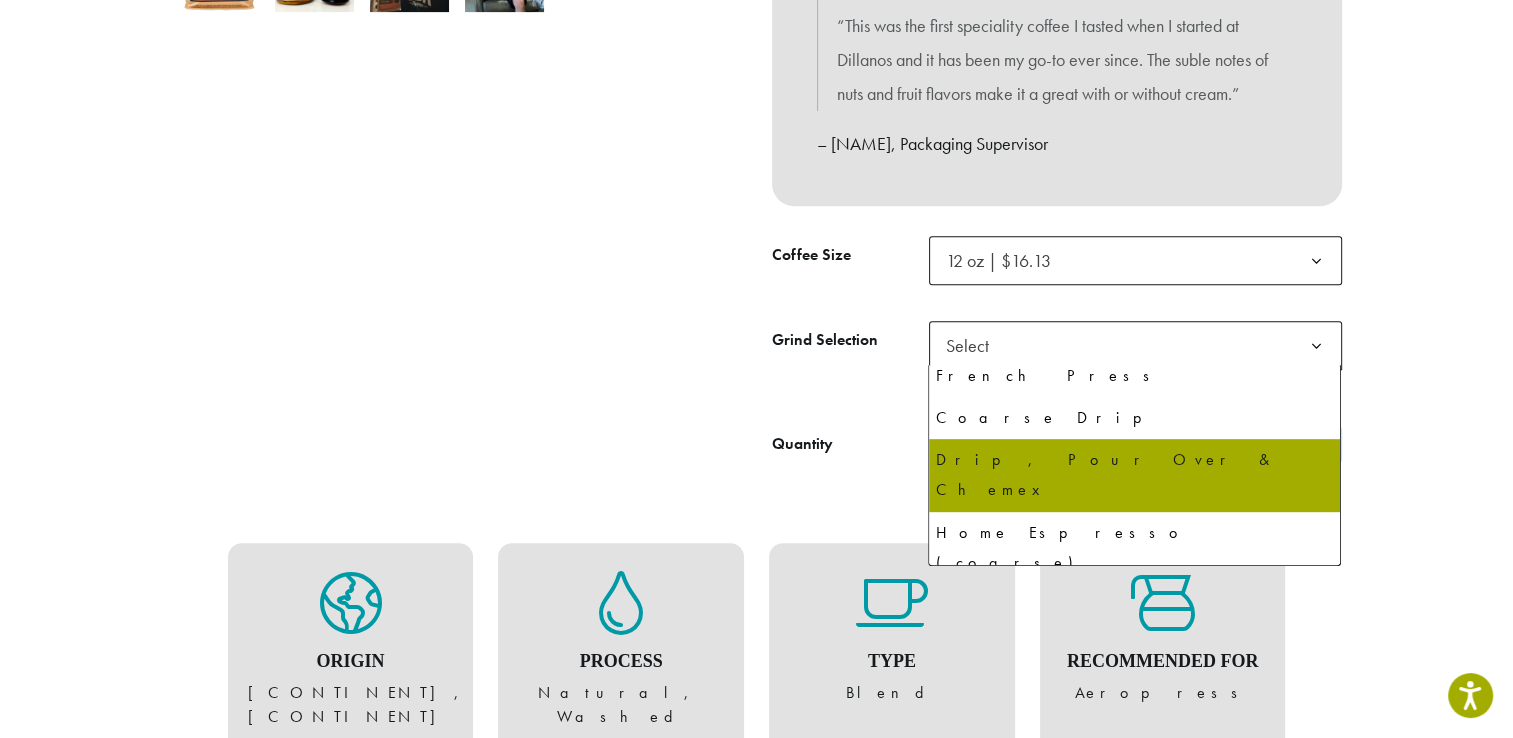 select on "*********" 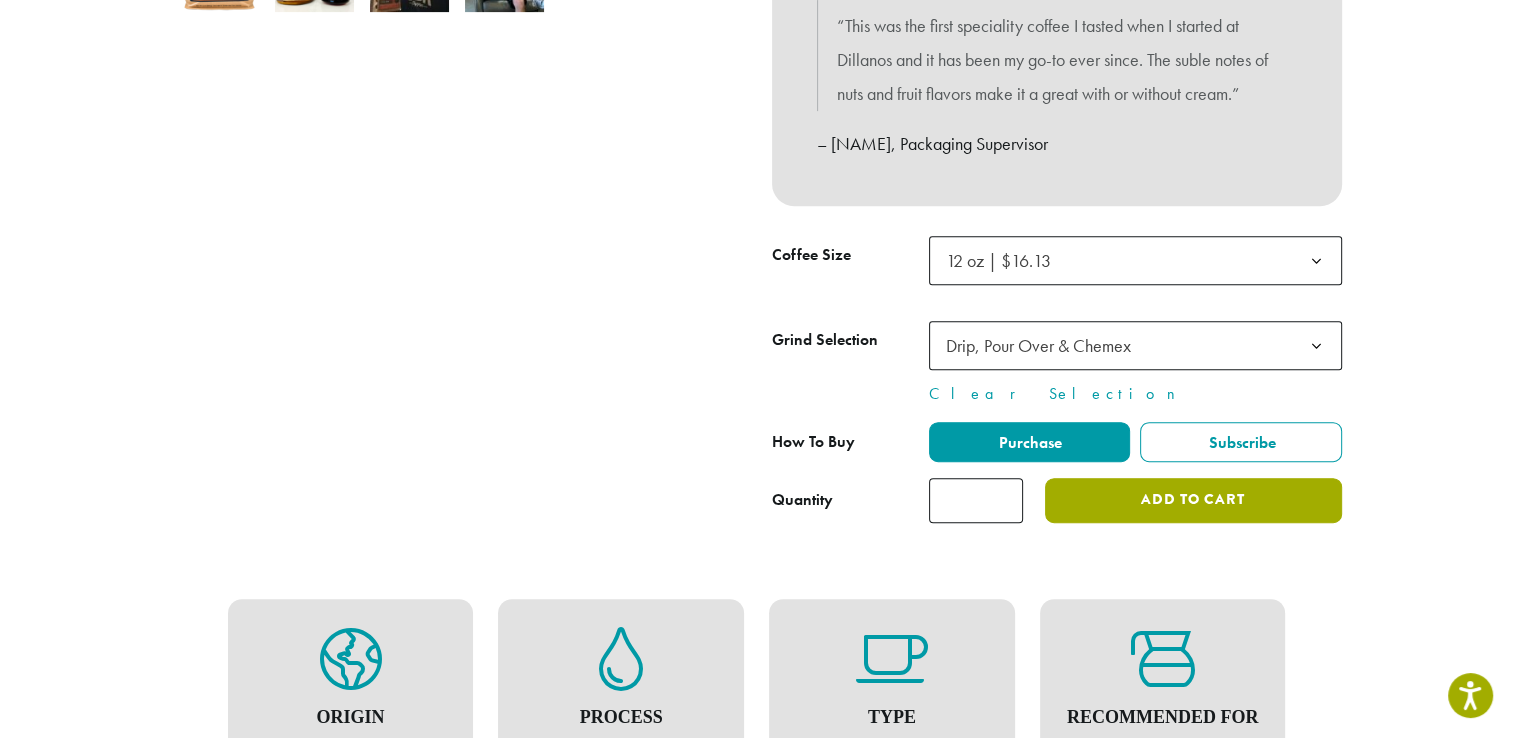 click on "Add to cart" 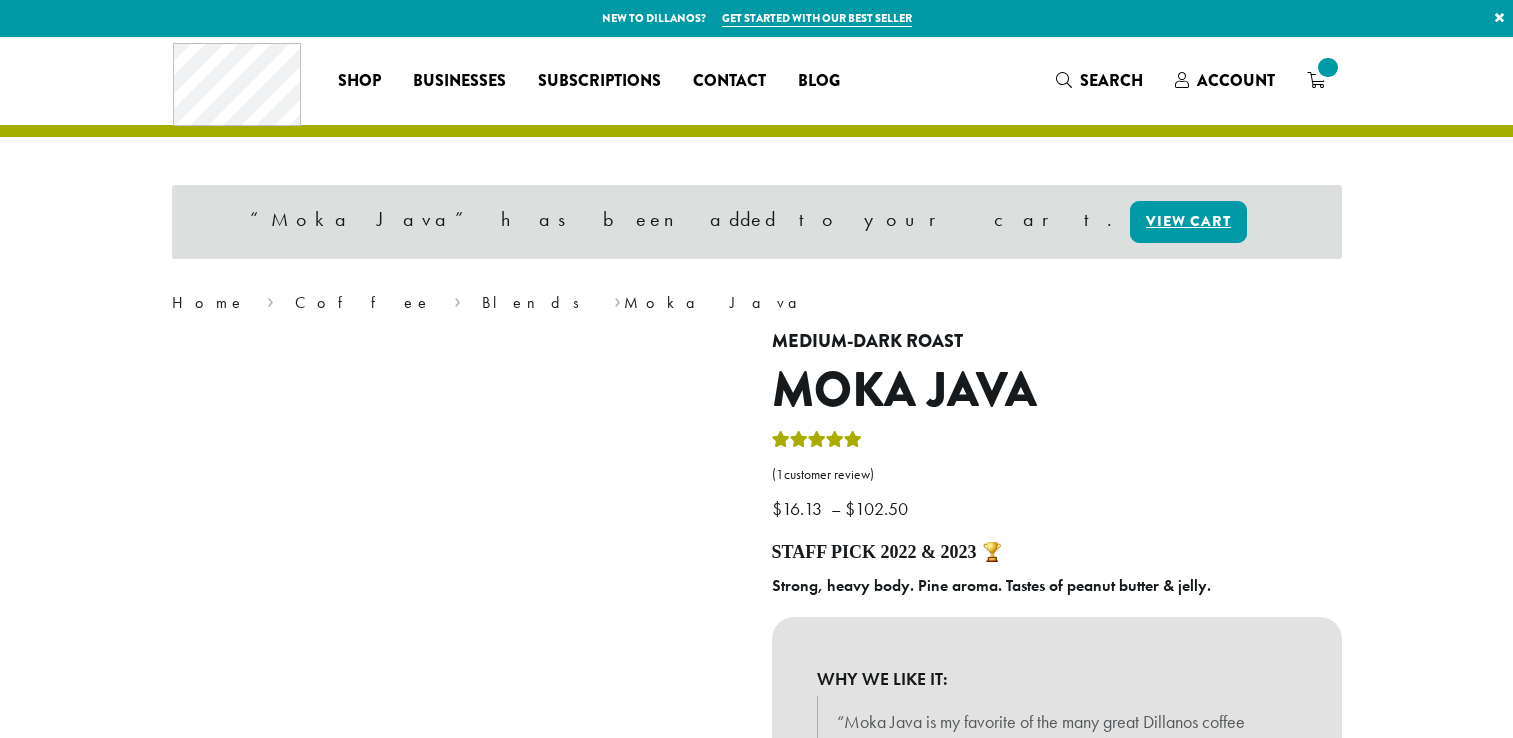 scroll, scrollTop: 0, scrollLeft: 0, axis: both 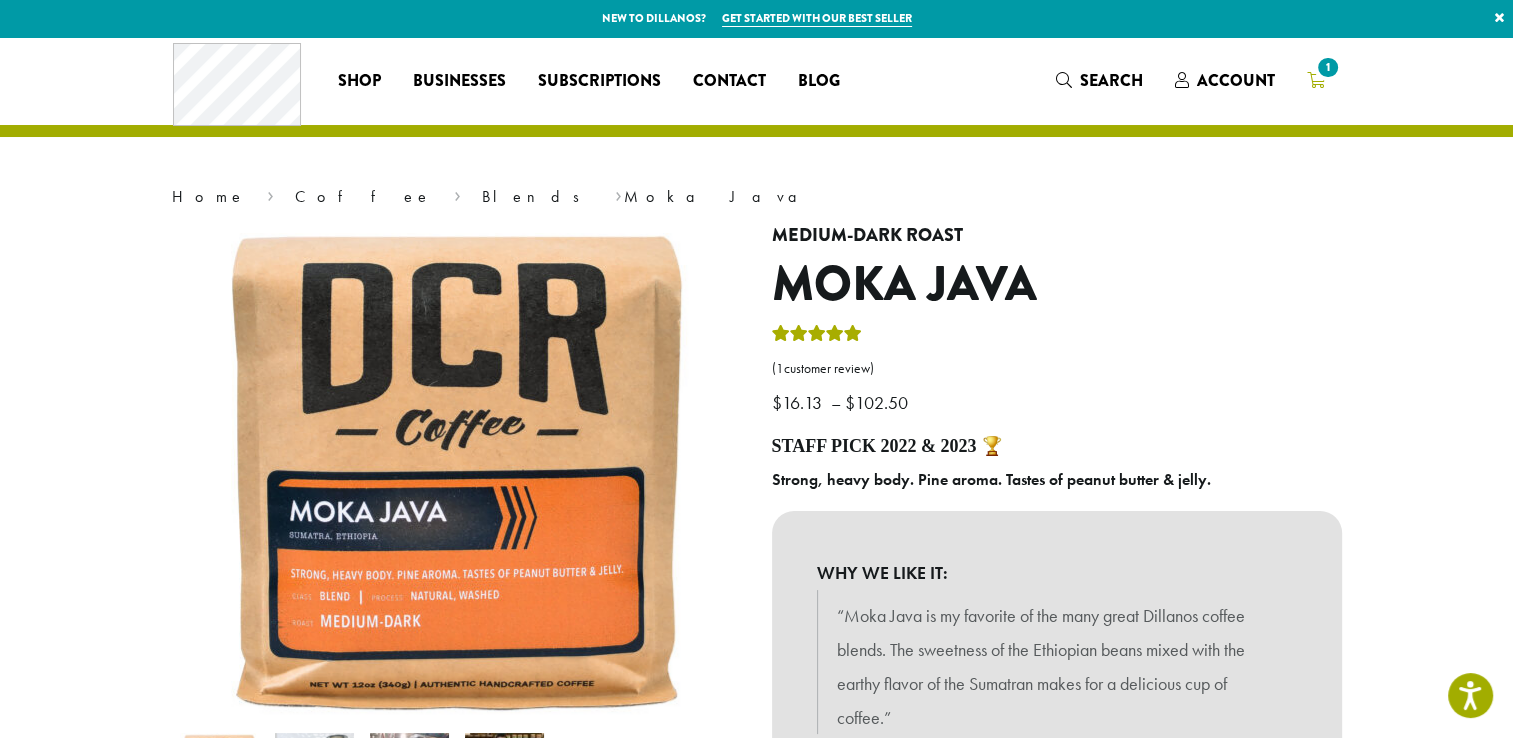 click on "1" at bounding box center [1327, 67] 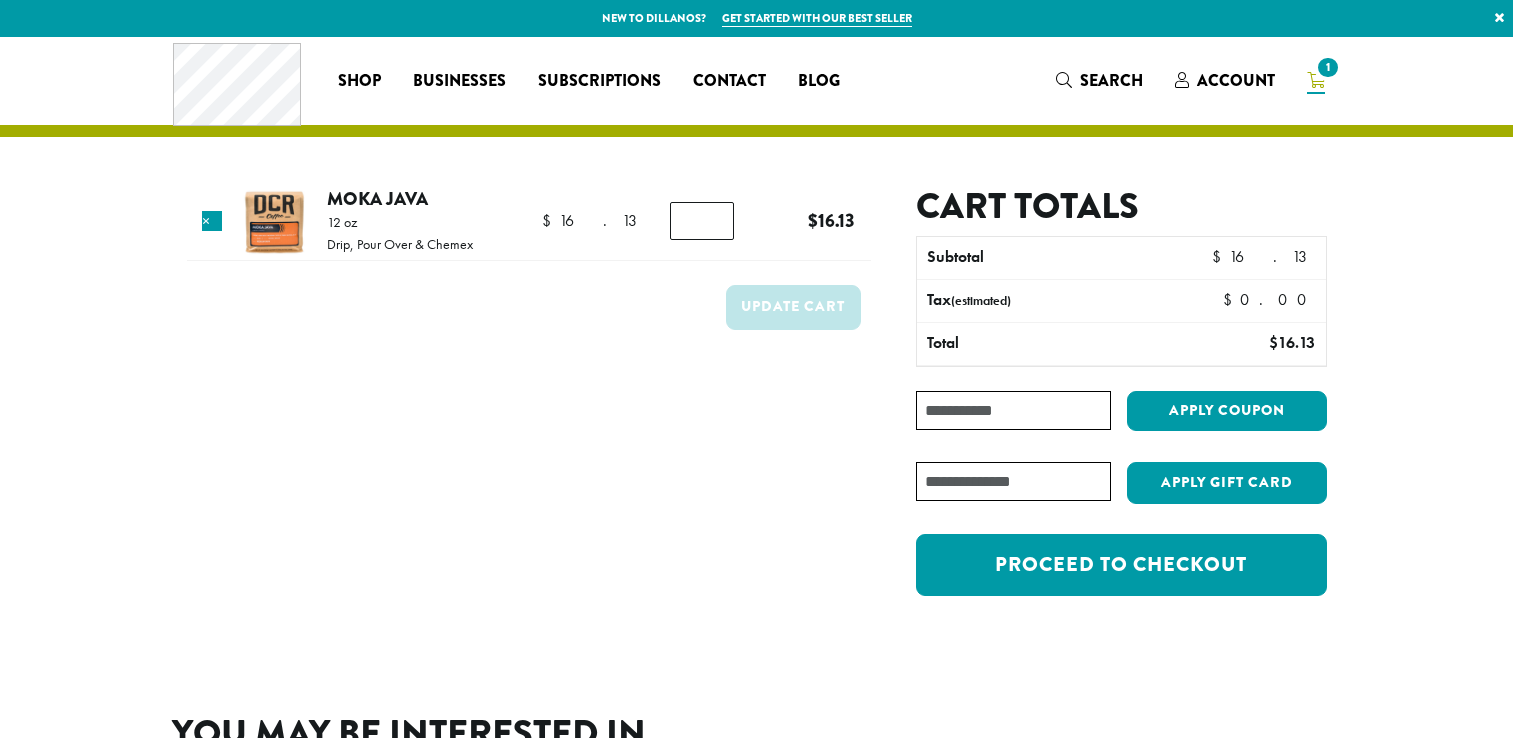 scroll, scrollTop: 0, scrollLeft: 0, axis: both 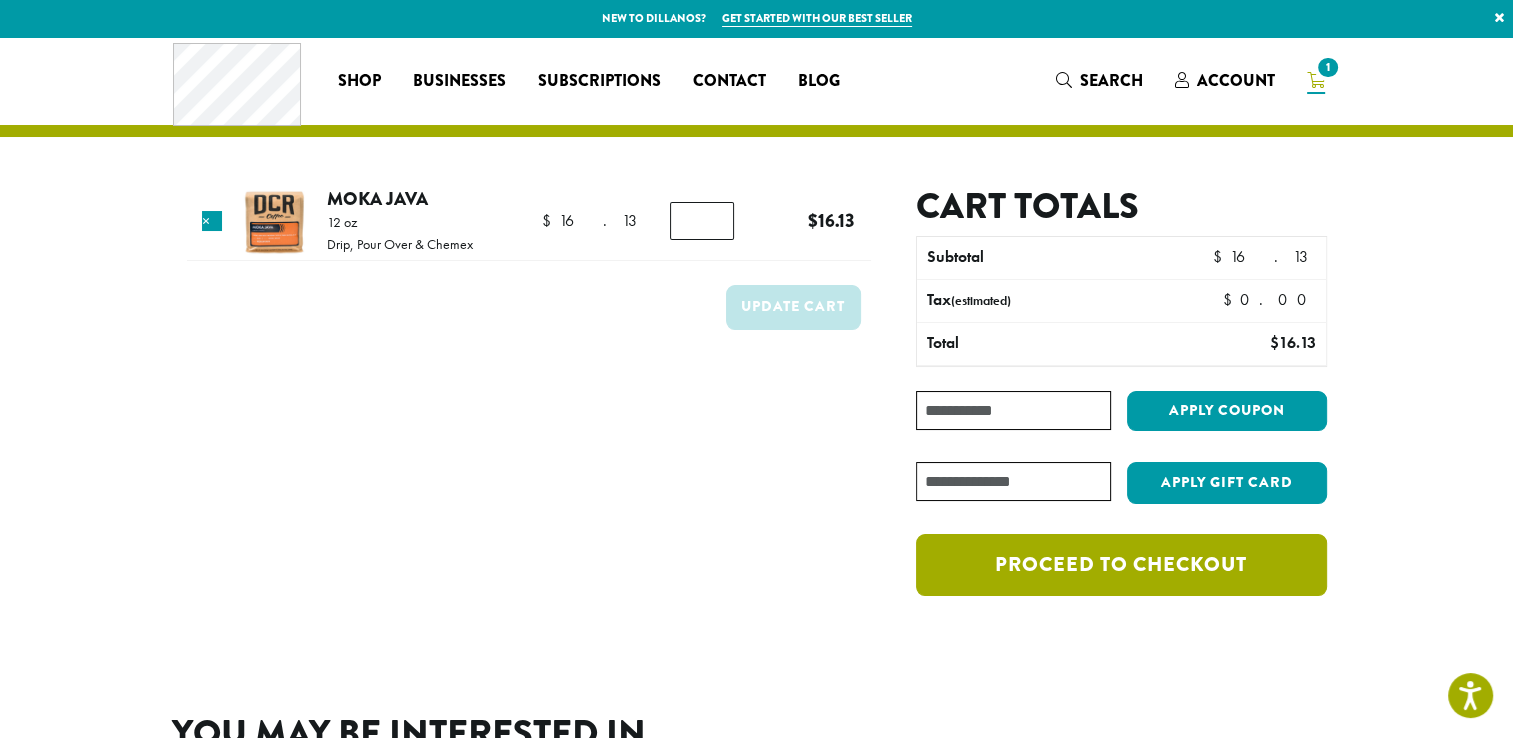 click on "Proceed to checkout" at bounding box center (1121, 565) 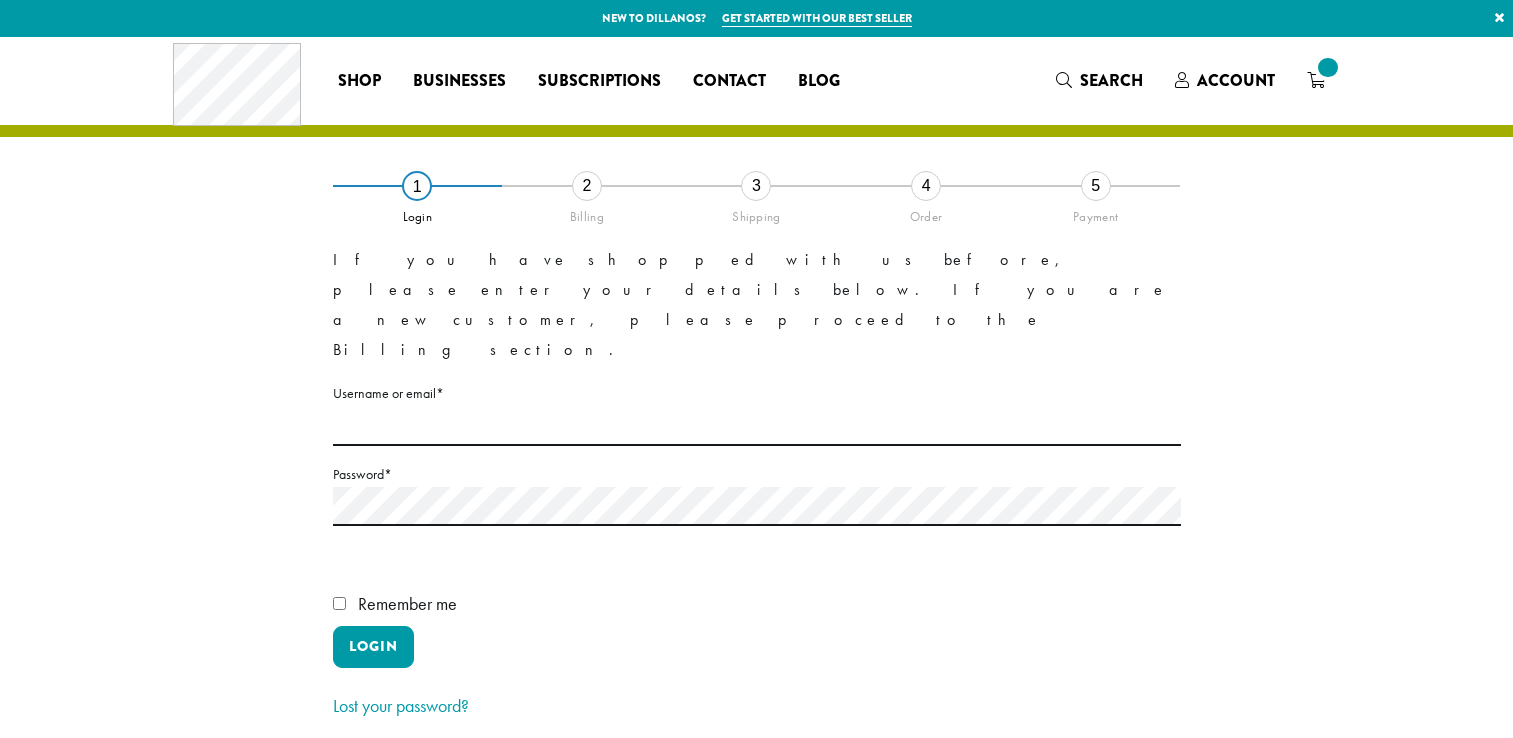 scroll, scrollTop: 0, scrollLeft: 0, axis: both 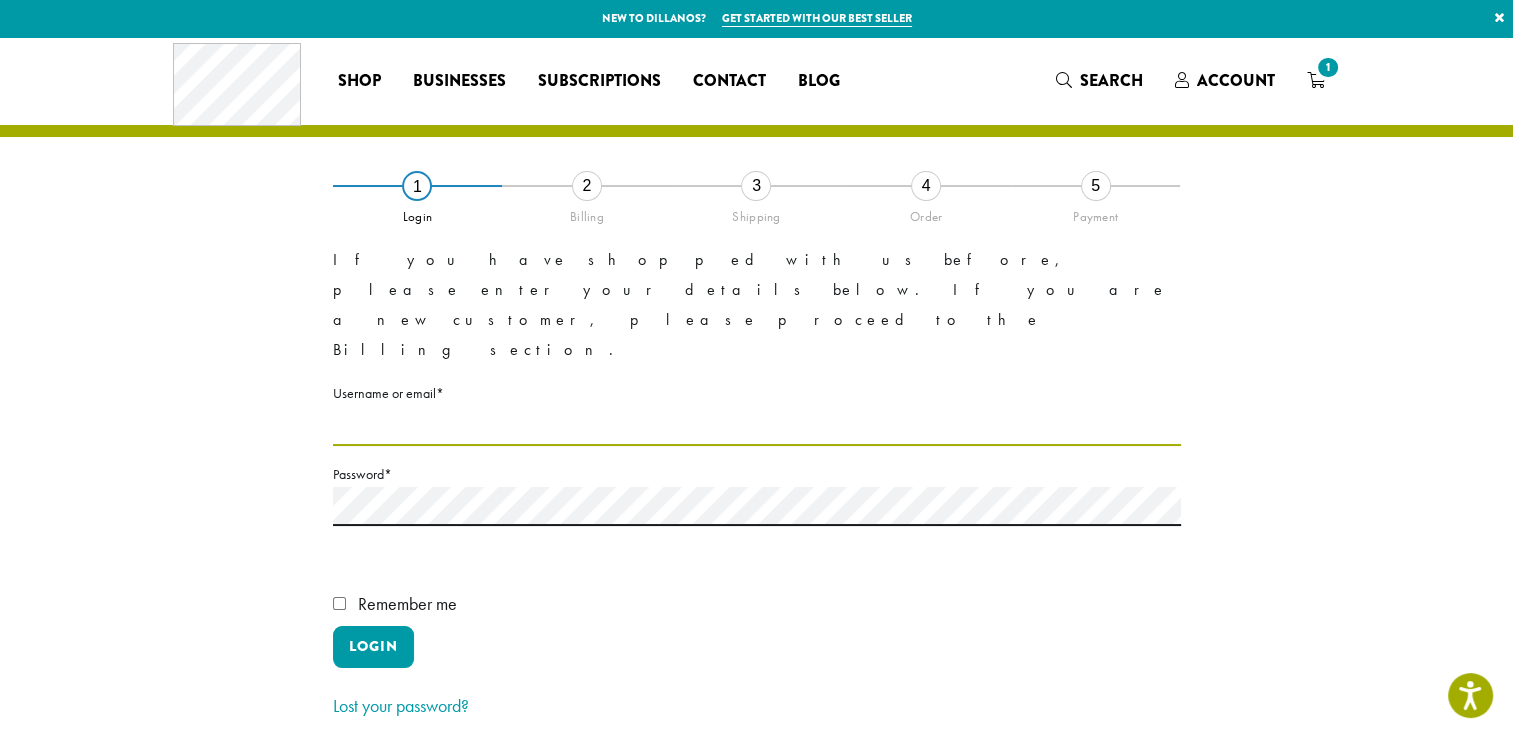 click on "Username or email  * Required" at bounding box center (757, 426) 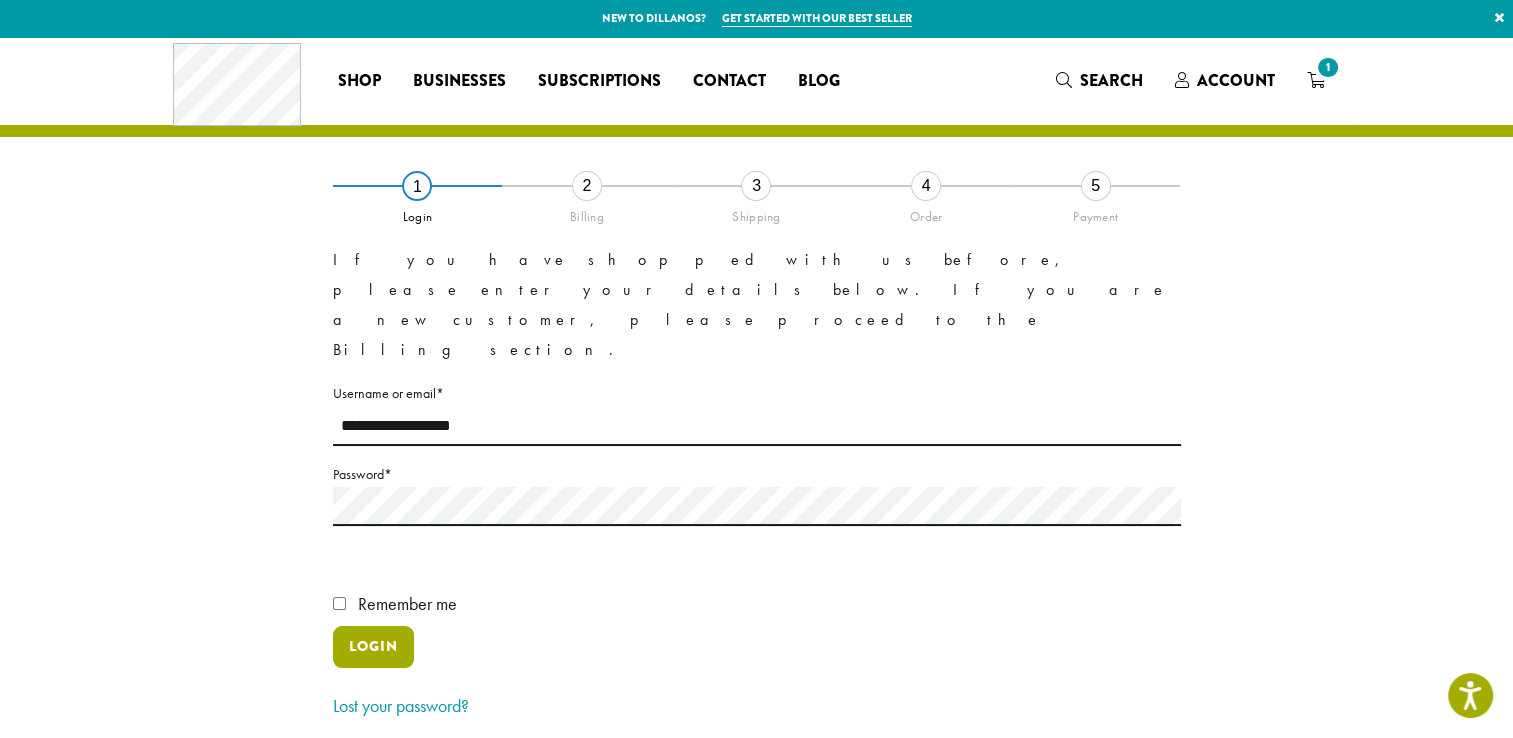 click on "Login" at bounding box center [373, 647] 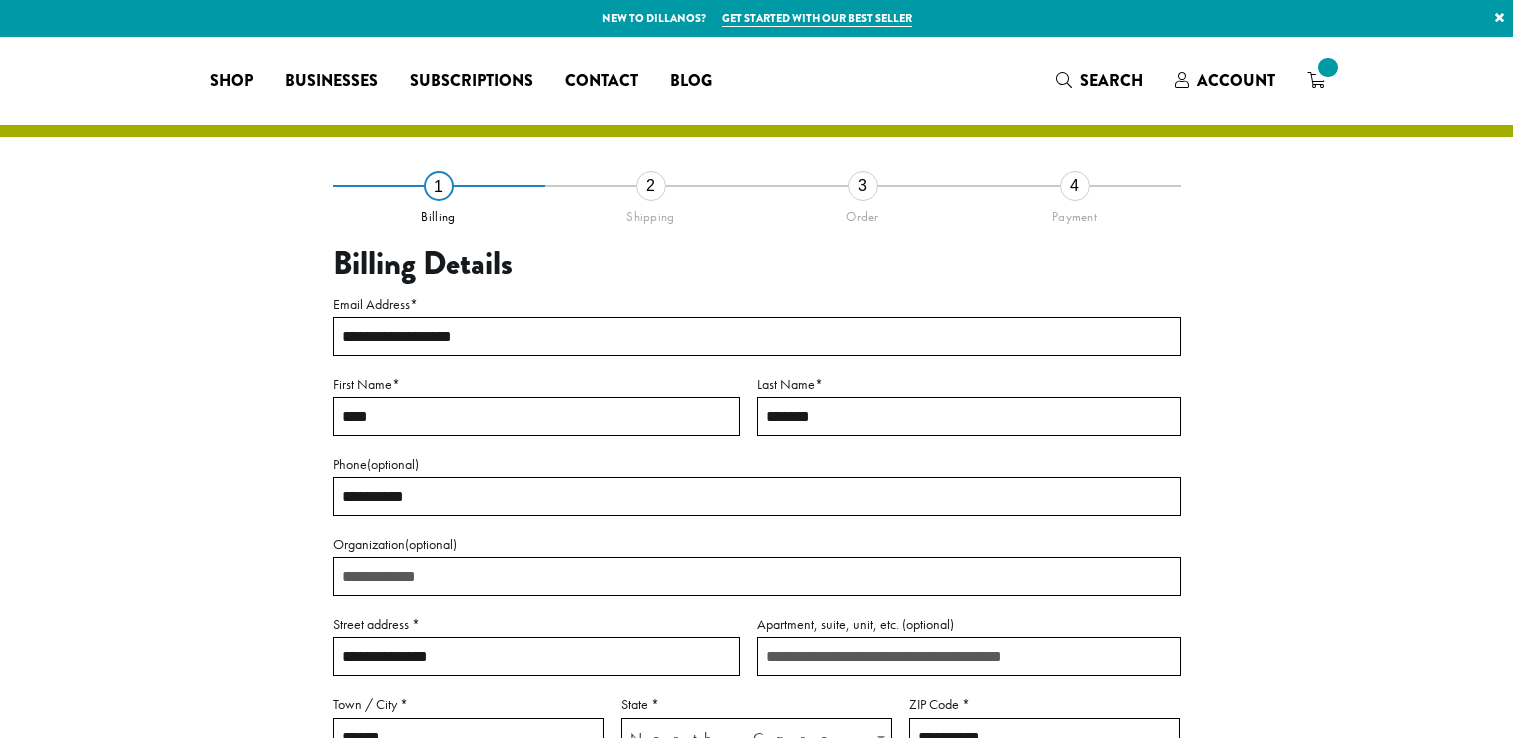 select on "**" 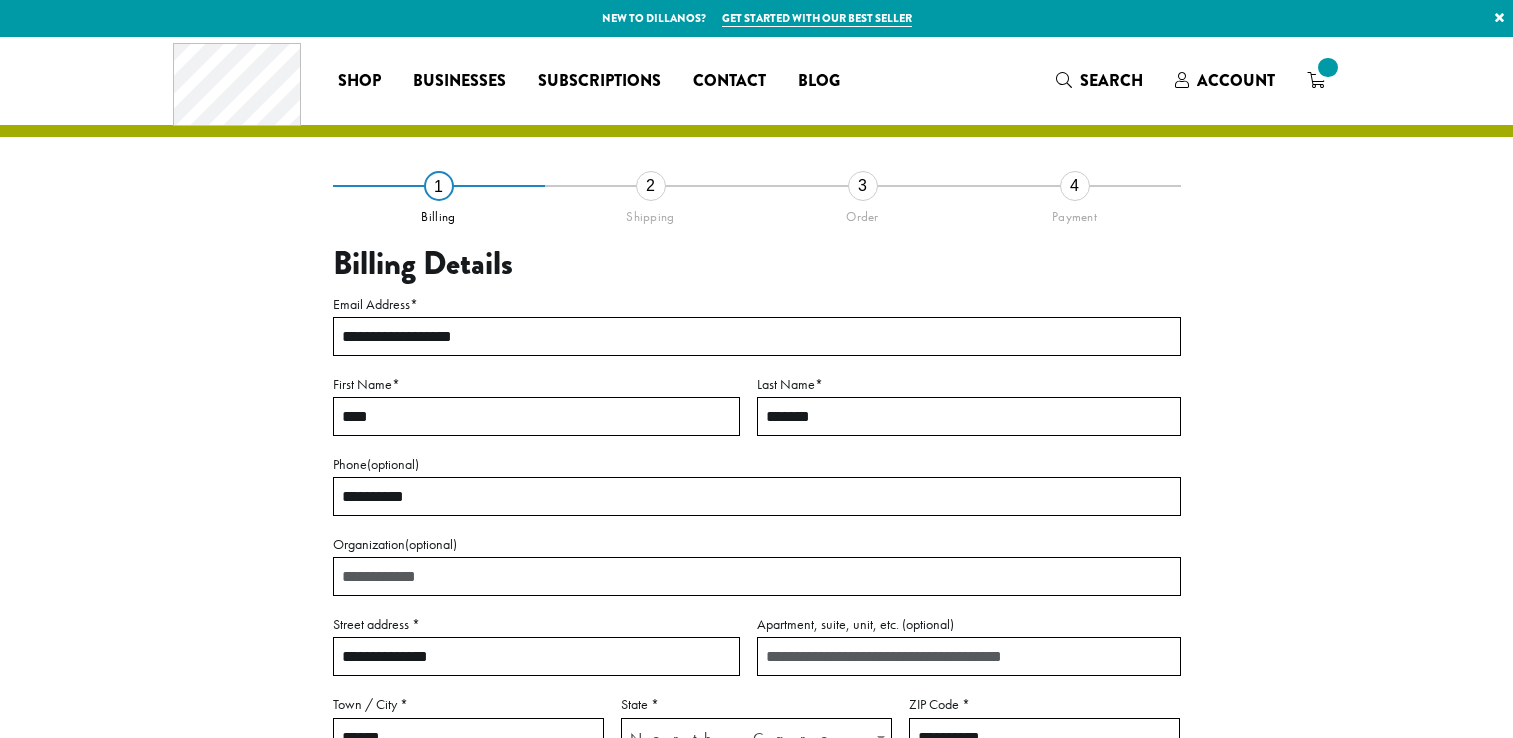 scroll, scrollTop: 0, scrollLeft: 0, axis: both 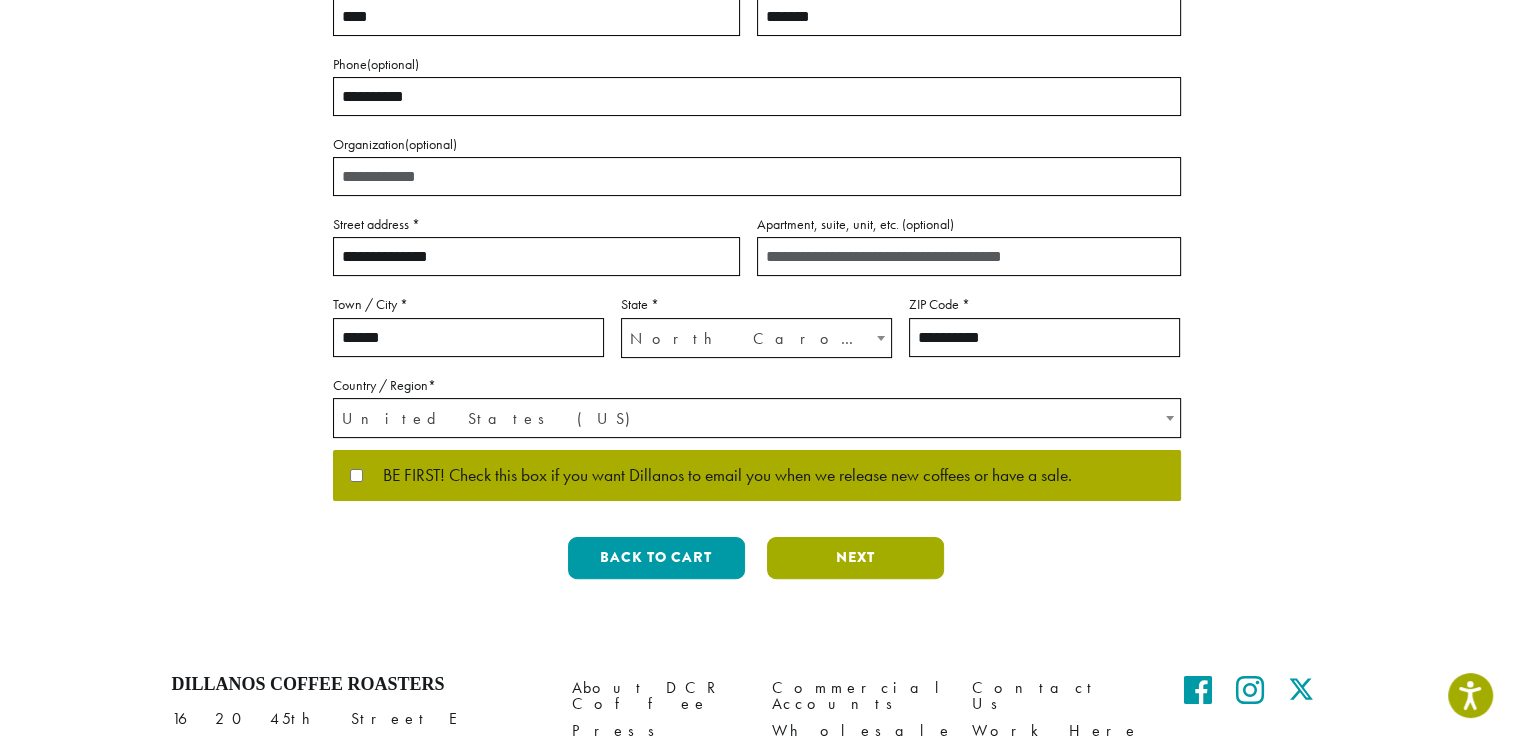 click on "Next" at bounding box center (855, 558) 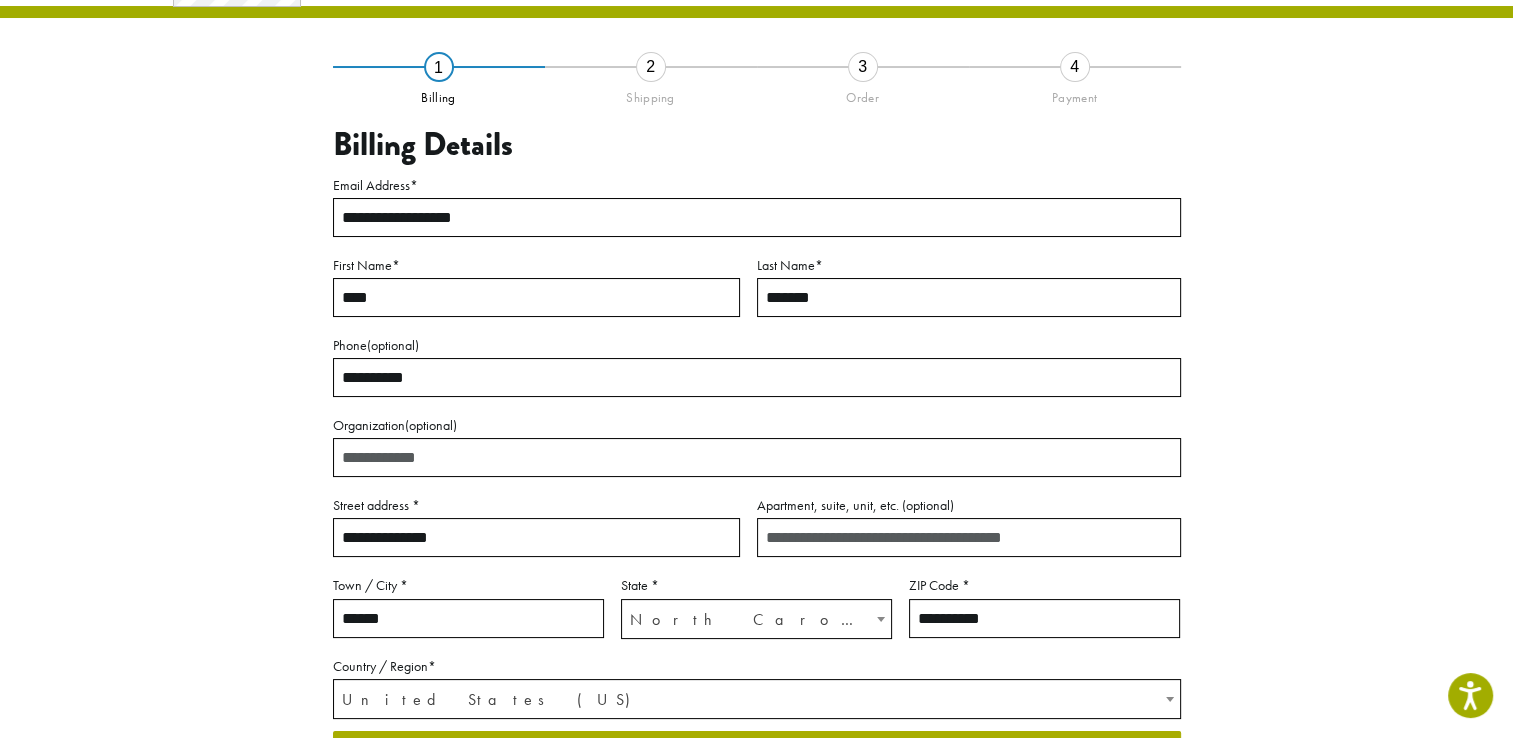 scroll, scrollTop: 104, scrollLeft: 0, axis: vertical 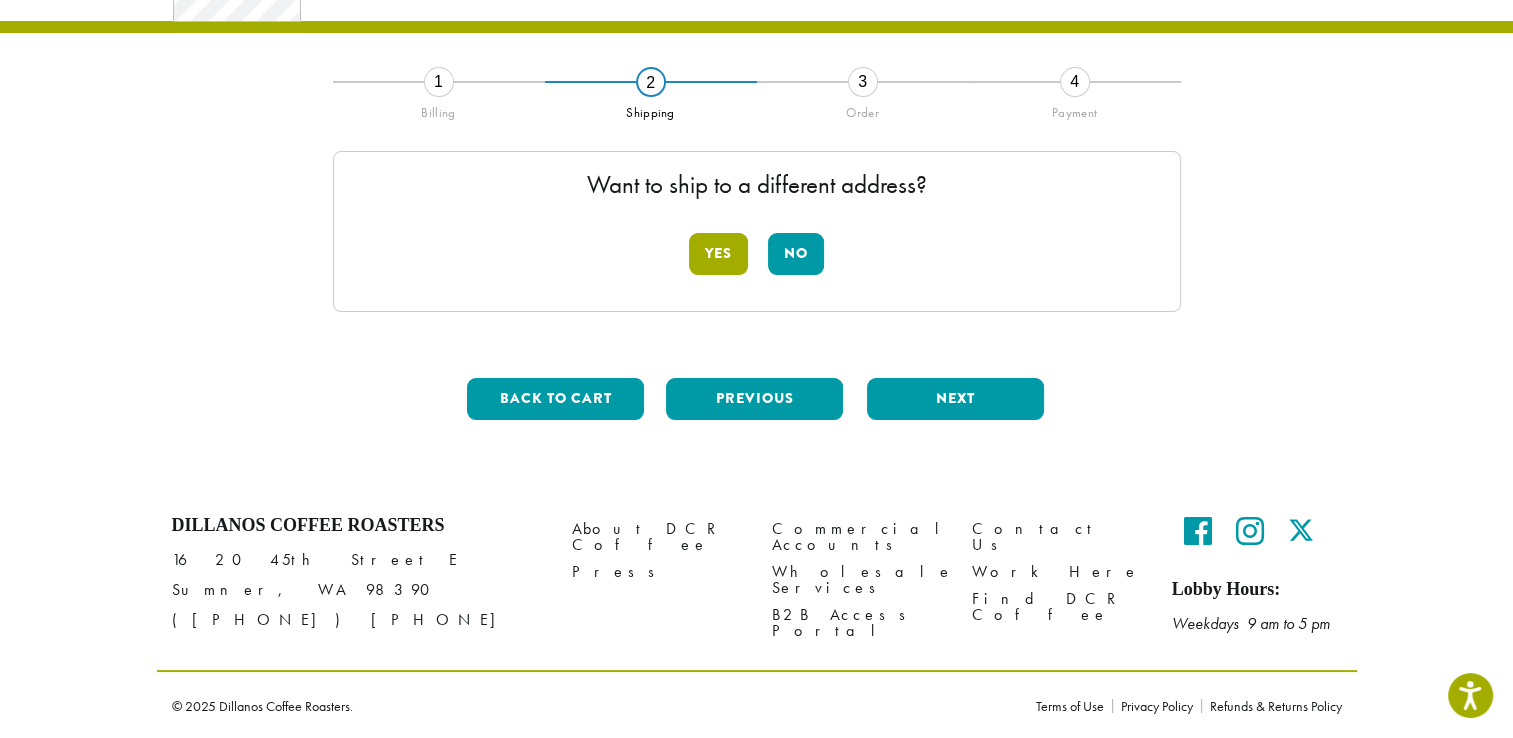 click on "Yes" at bounding box center [718, 254] 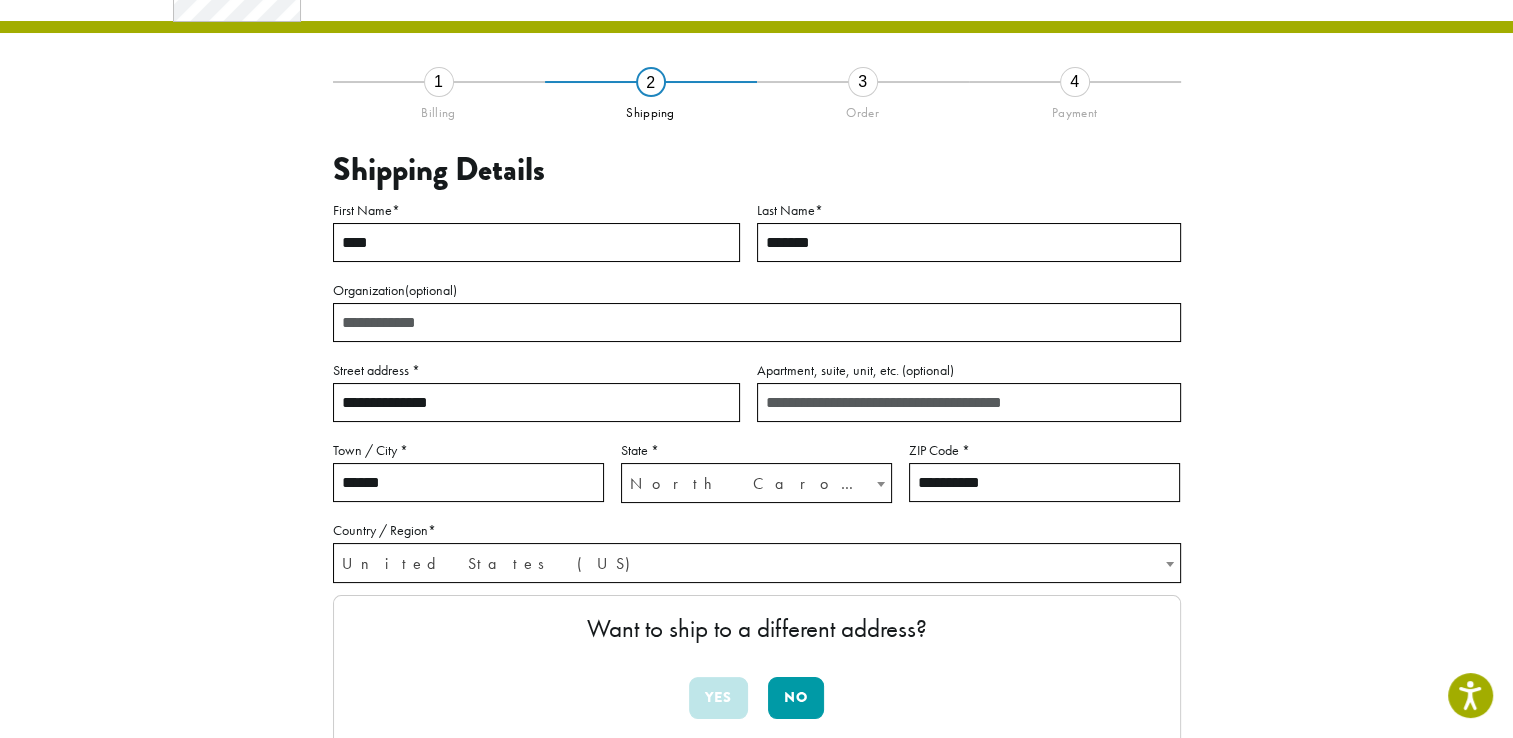 drag, startPoint x: 482, startPoint y: 398, endPoint x: 336, endPoint y: 400, distance: 146.0137 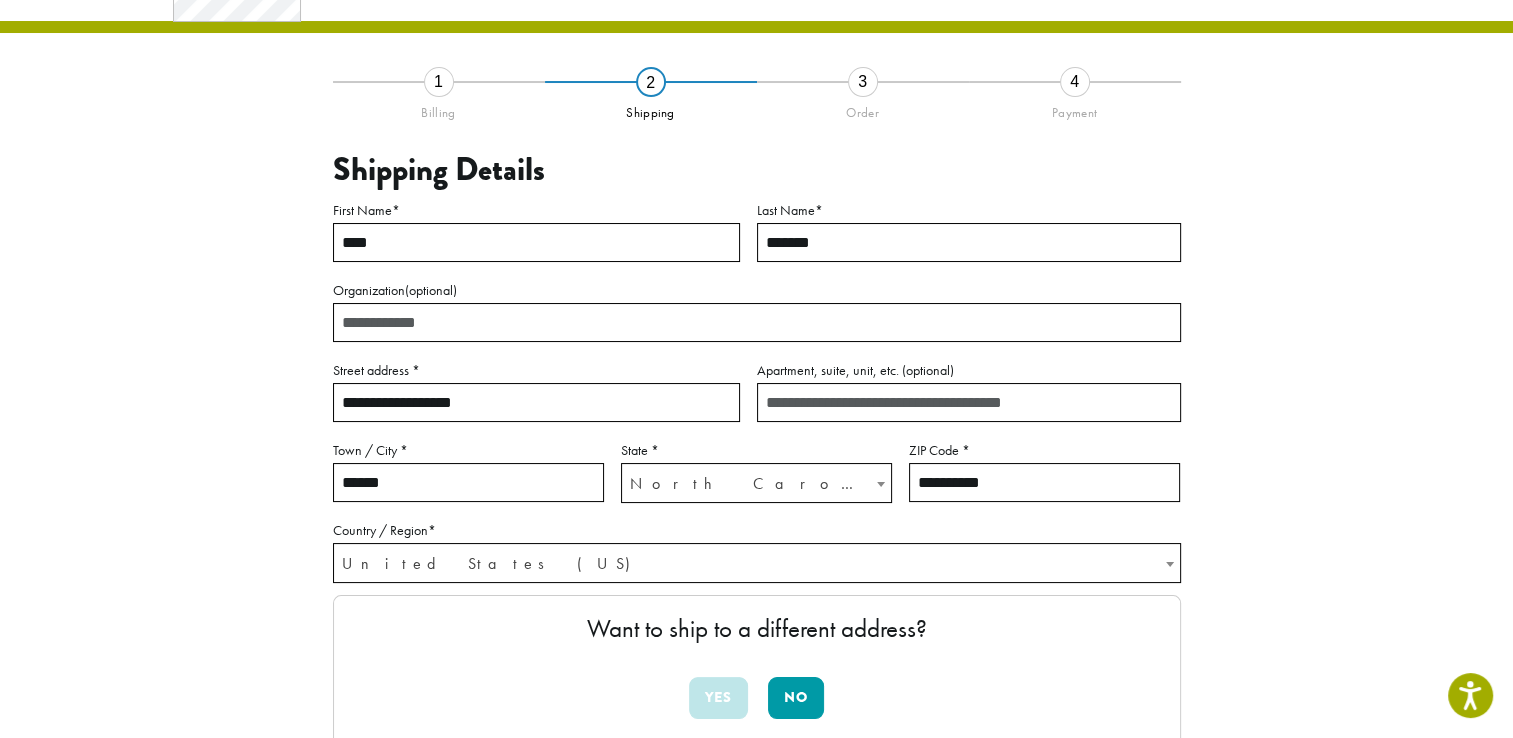 type on "**********" 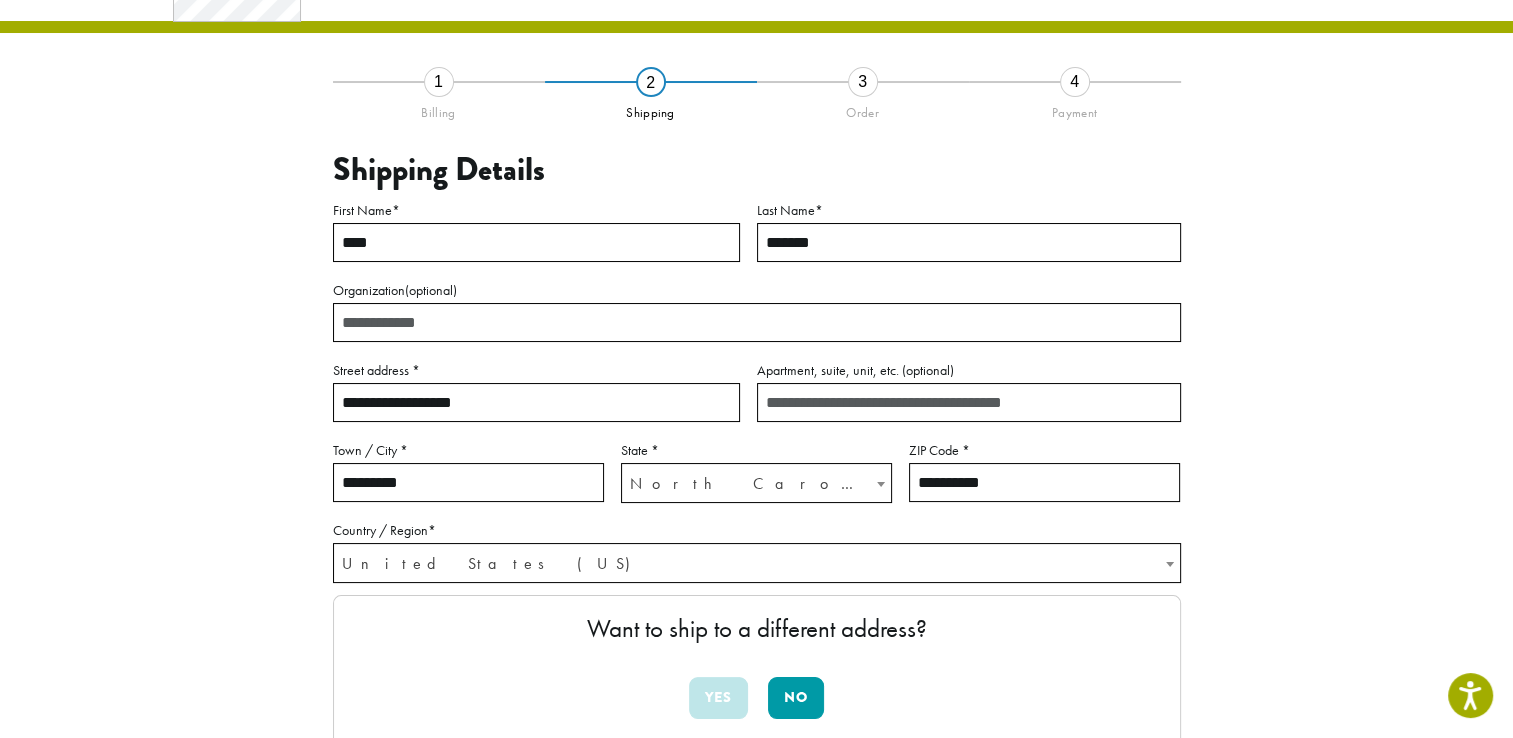 type on "*********" 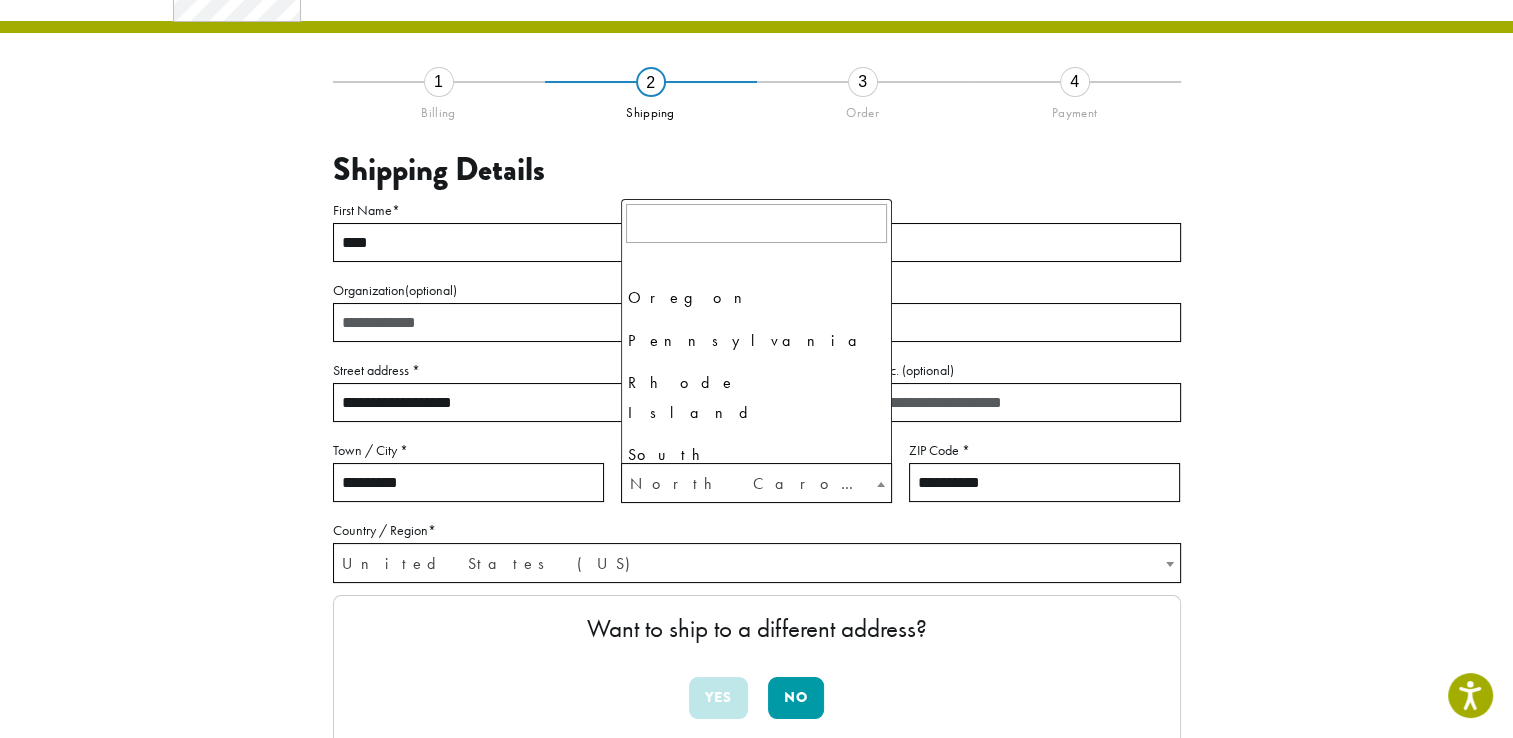 scroll, scrollTop: 1604, scrollLeft: 0, axis: vertical 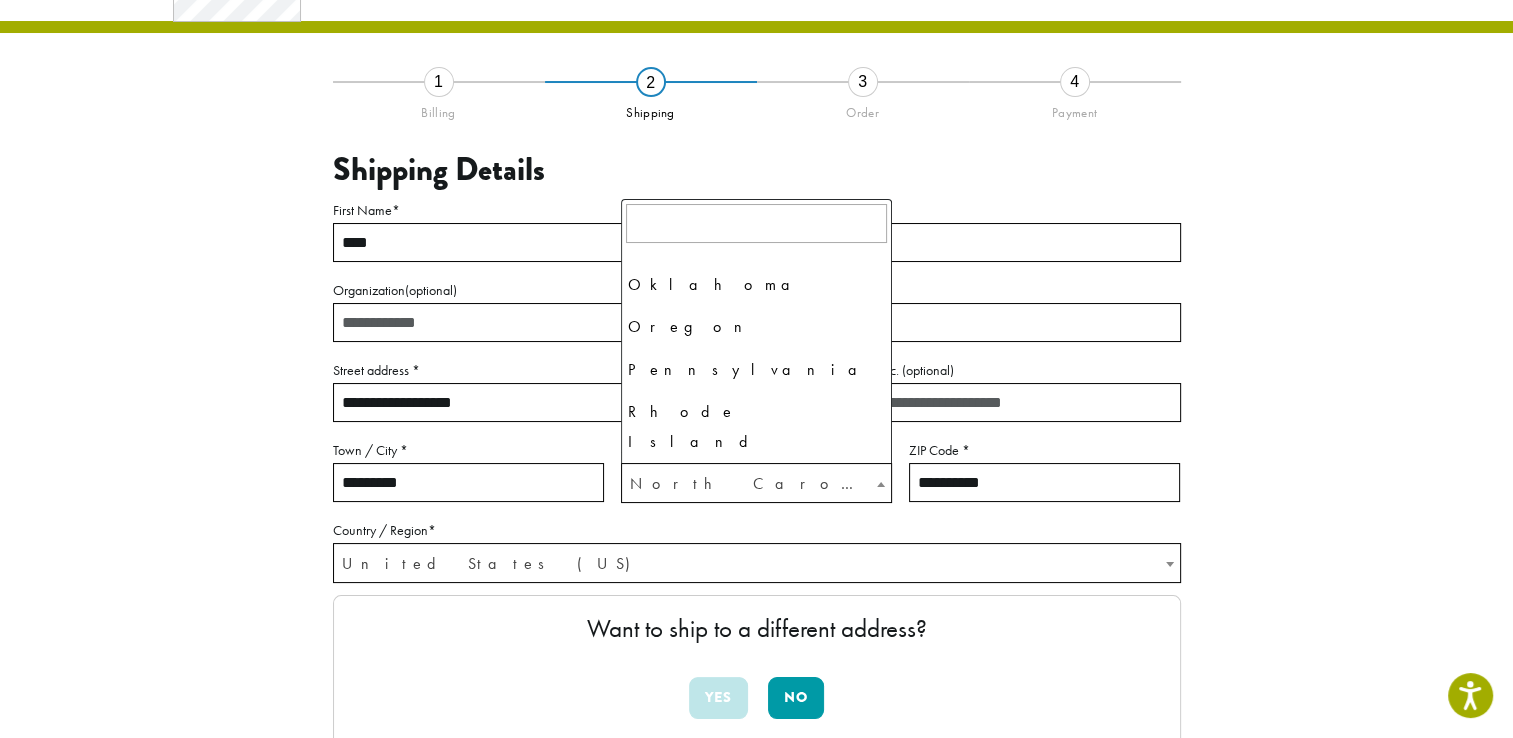 select on "**" 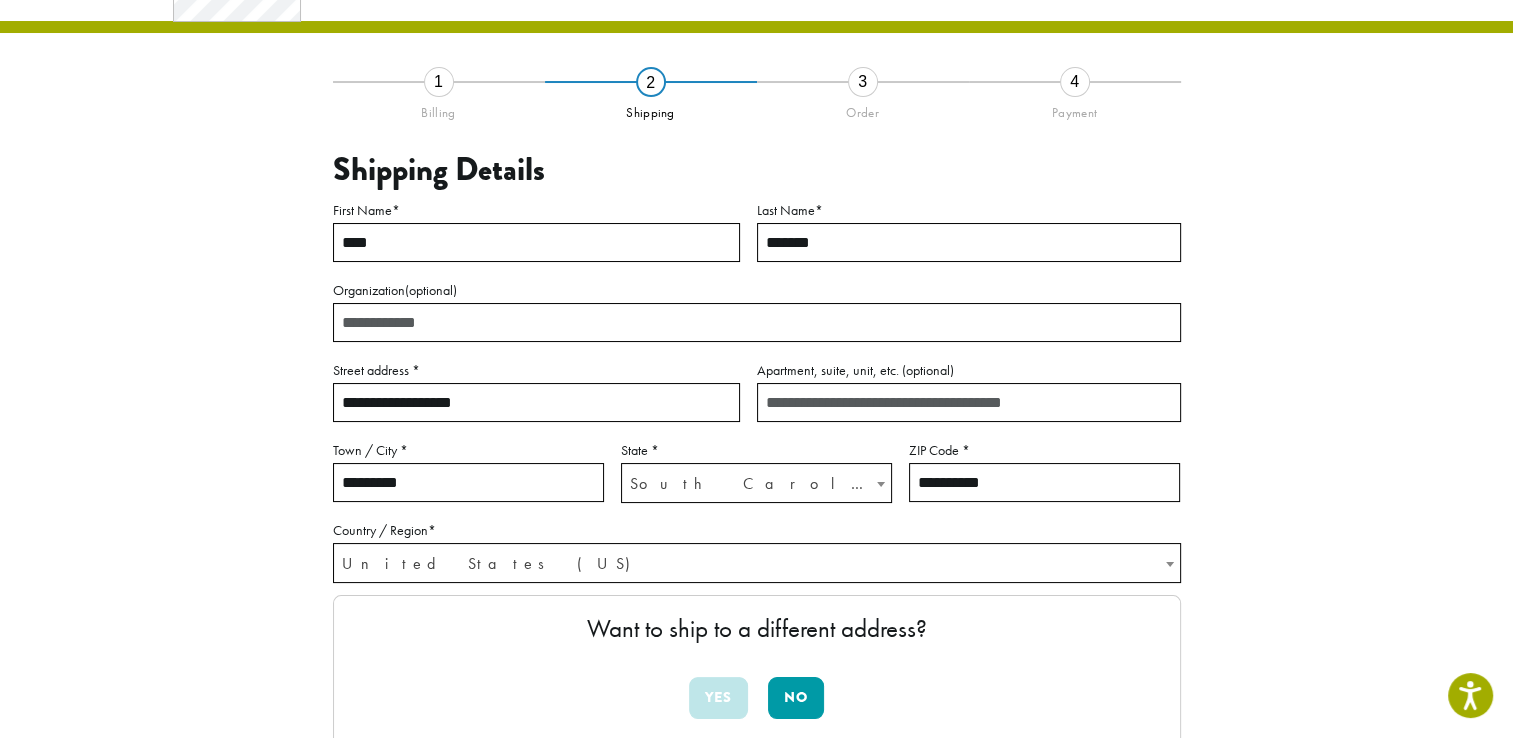 click on "**********" at bounding box center [1044, 482] 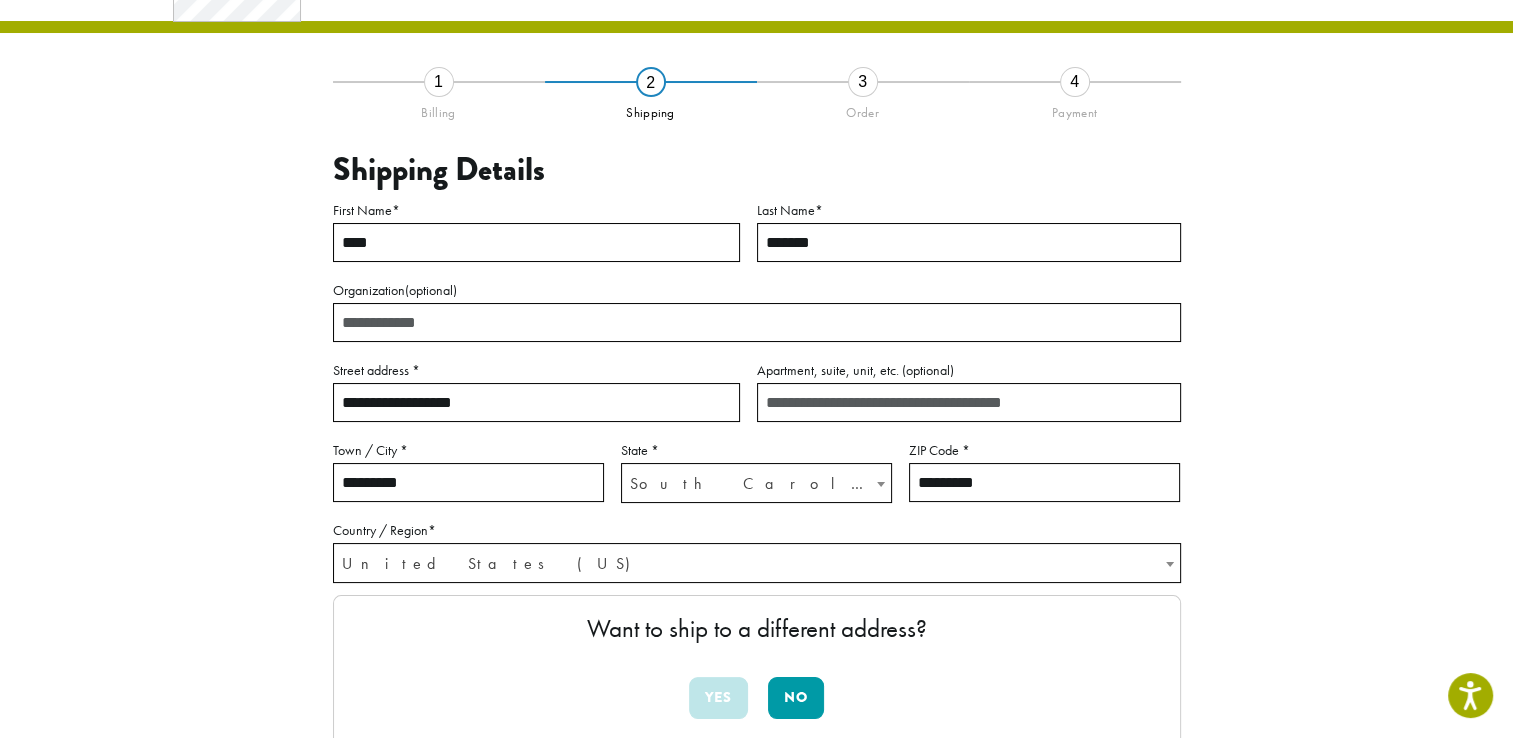 click on "*********" at bounding box center (1044, 482) 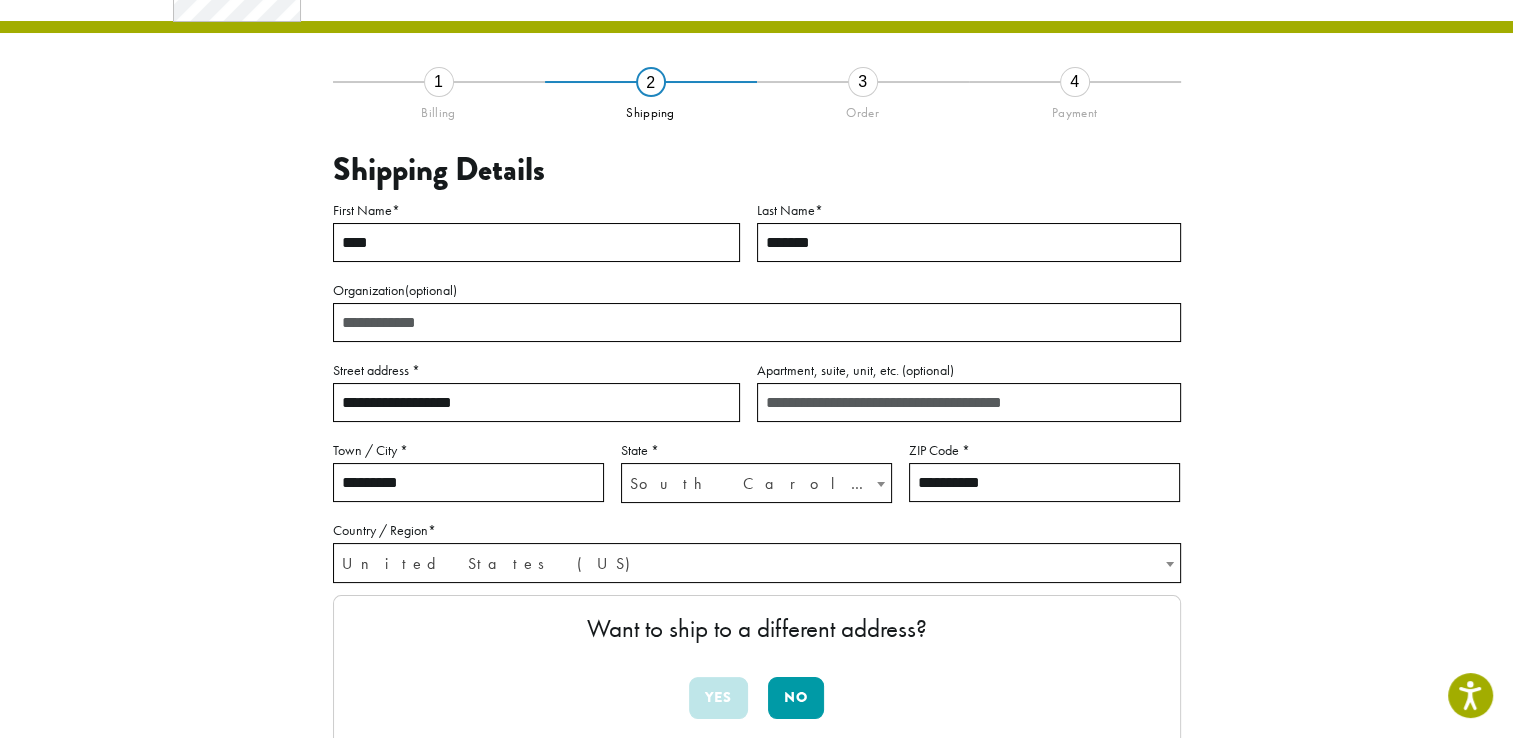 click on "**********" at bounding box center (1044, 482) 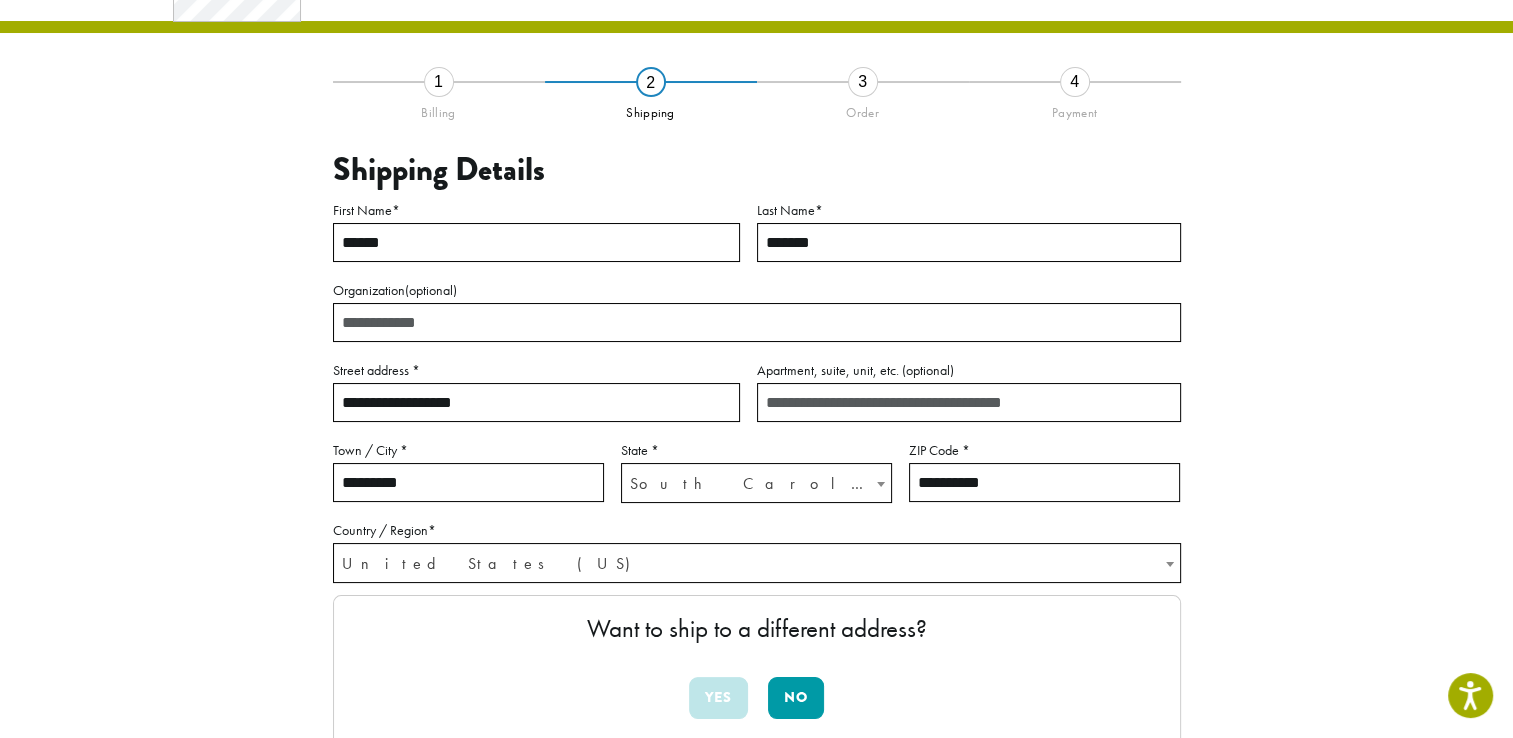 type on "******" 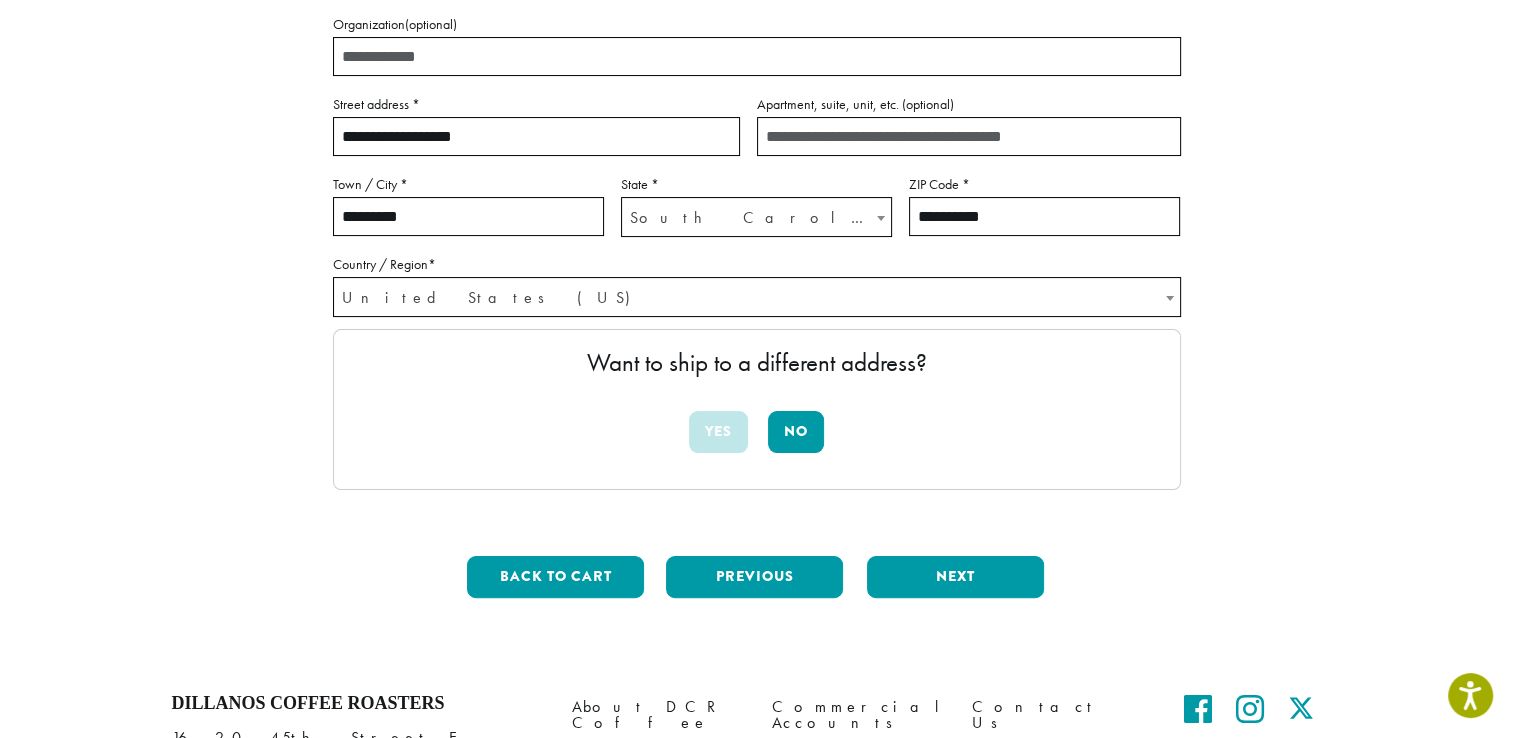 scroll, scrollTop: 404, scrollLeft: 0, axis: vertical 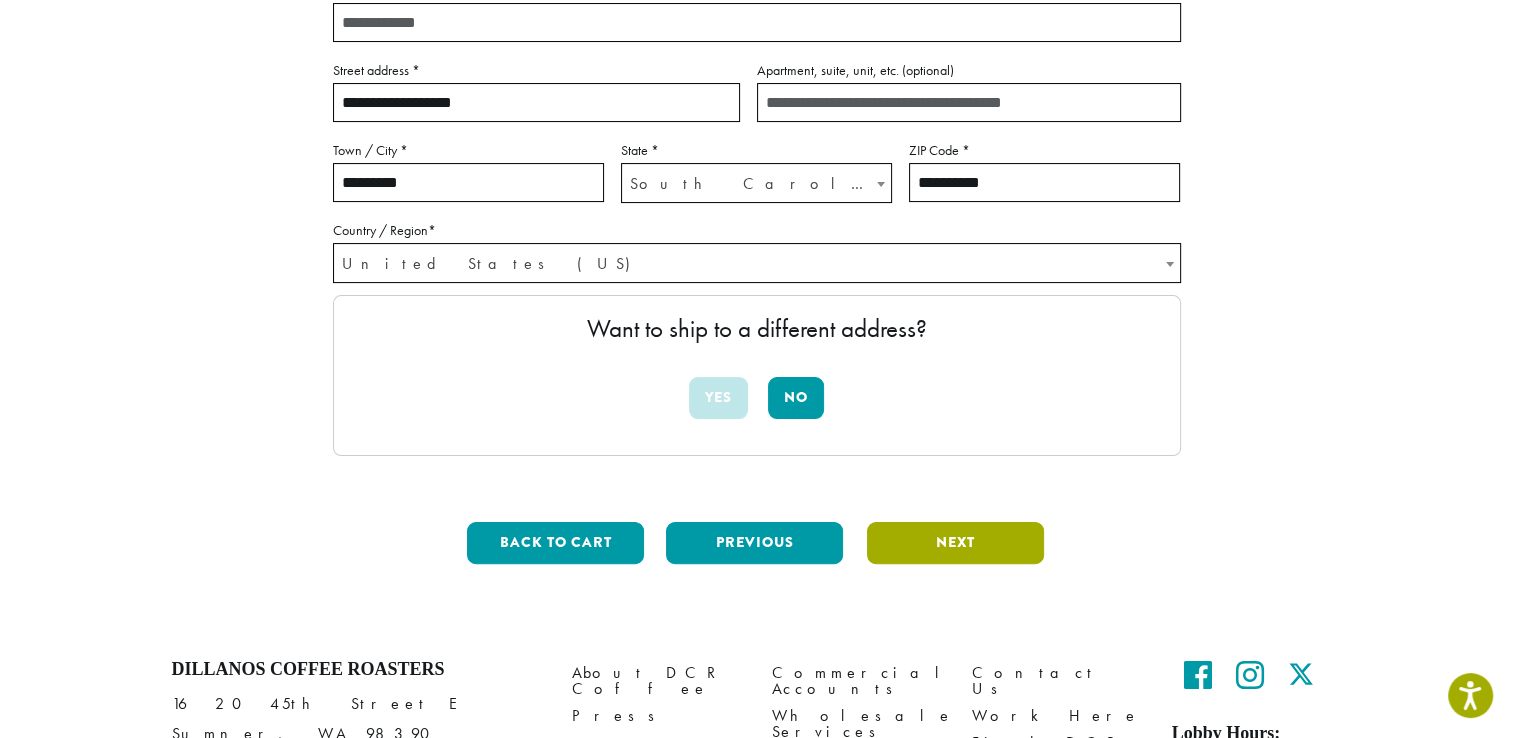 click on "Next" at bounding box center [955, 543] 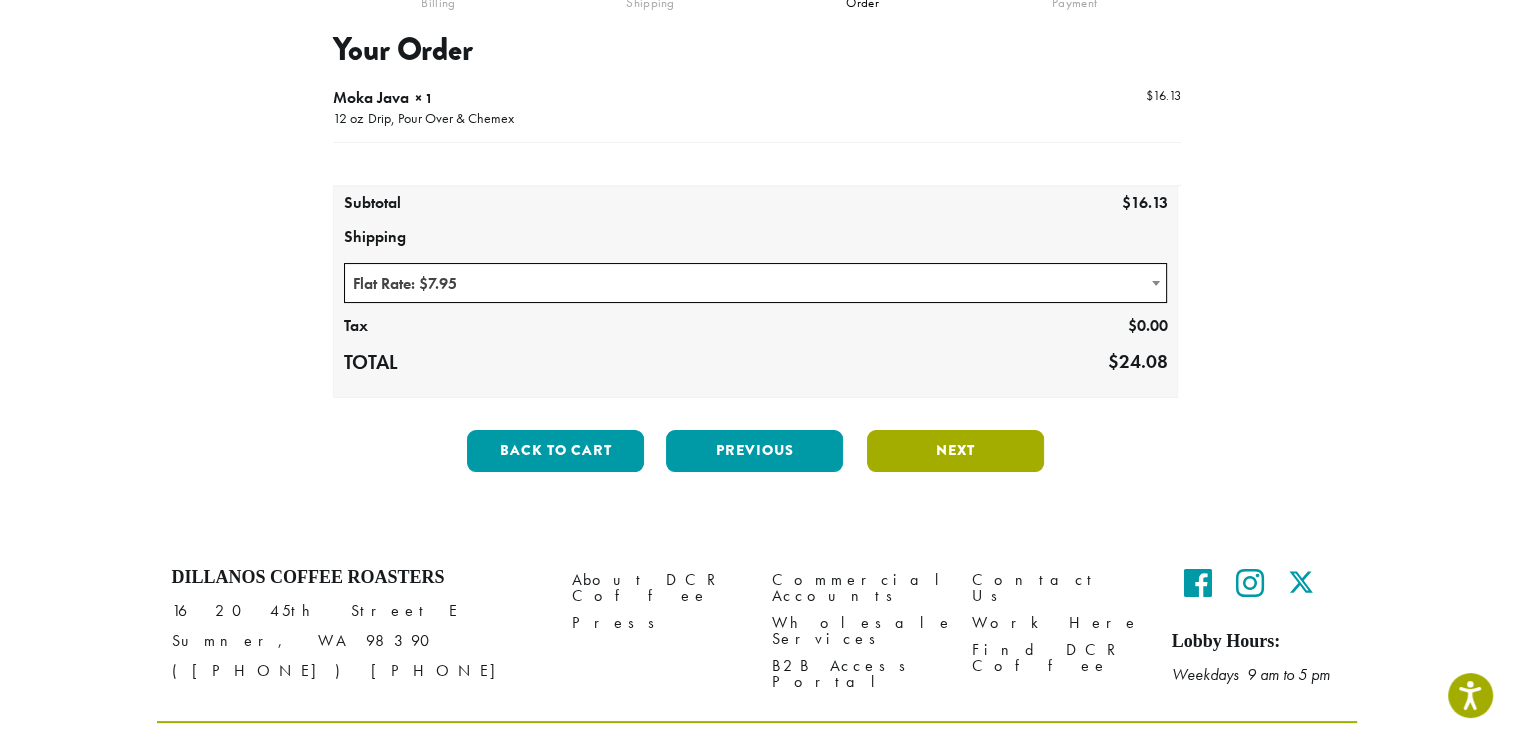 scroll, scrollTop: 114, scrollLeft: 0, axis: vertical 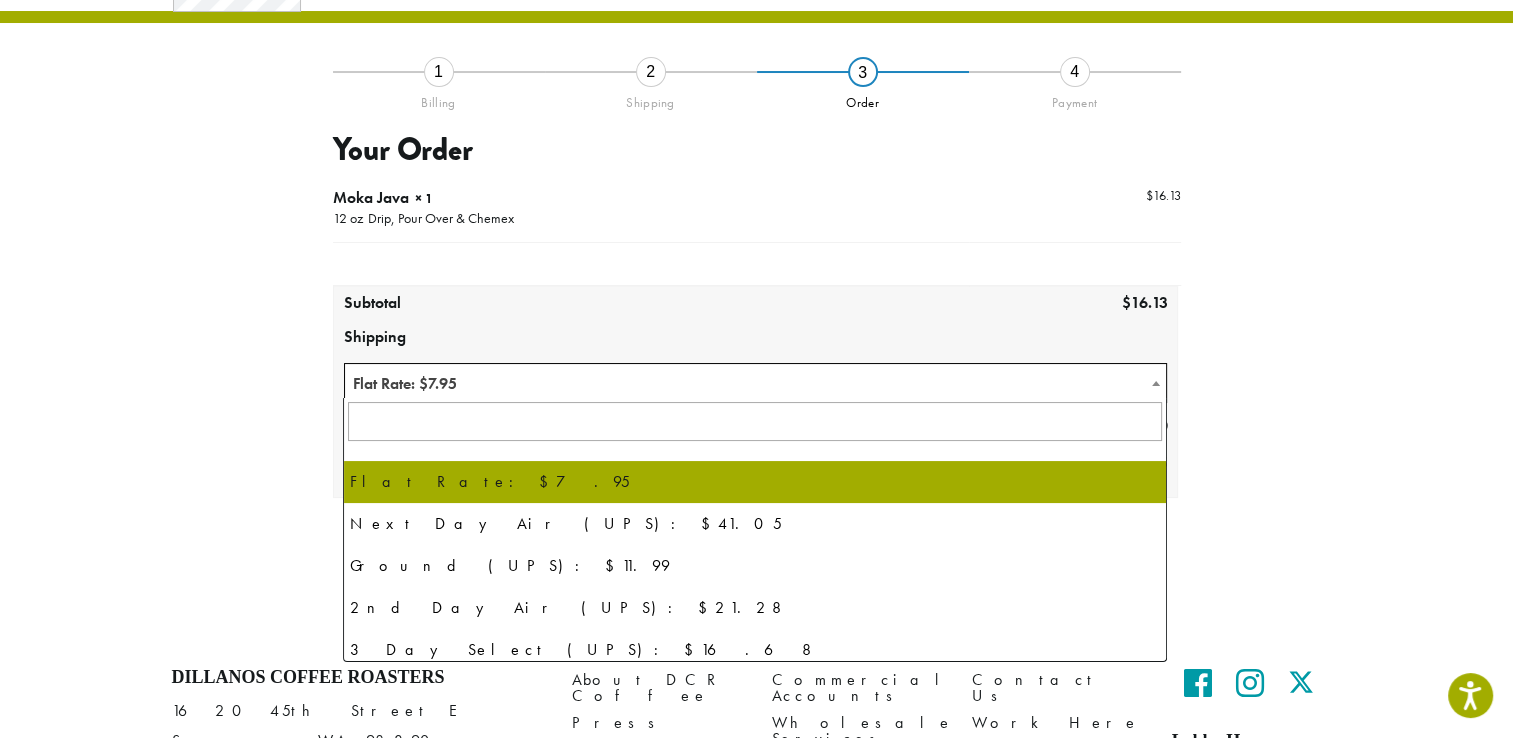 click at bounding box center [1156, 383] 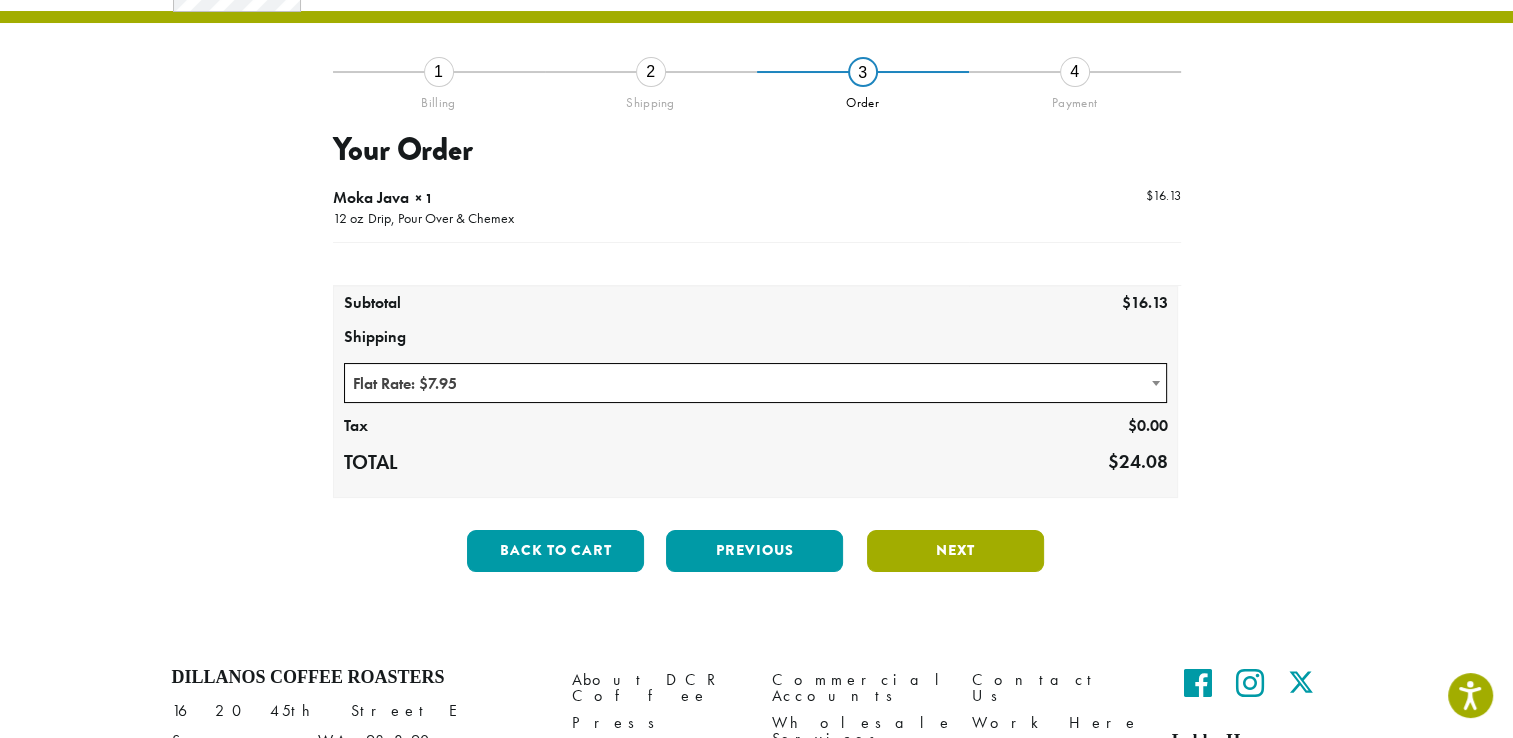 click on "Next" at bounding box center [955, 551] 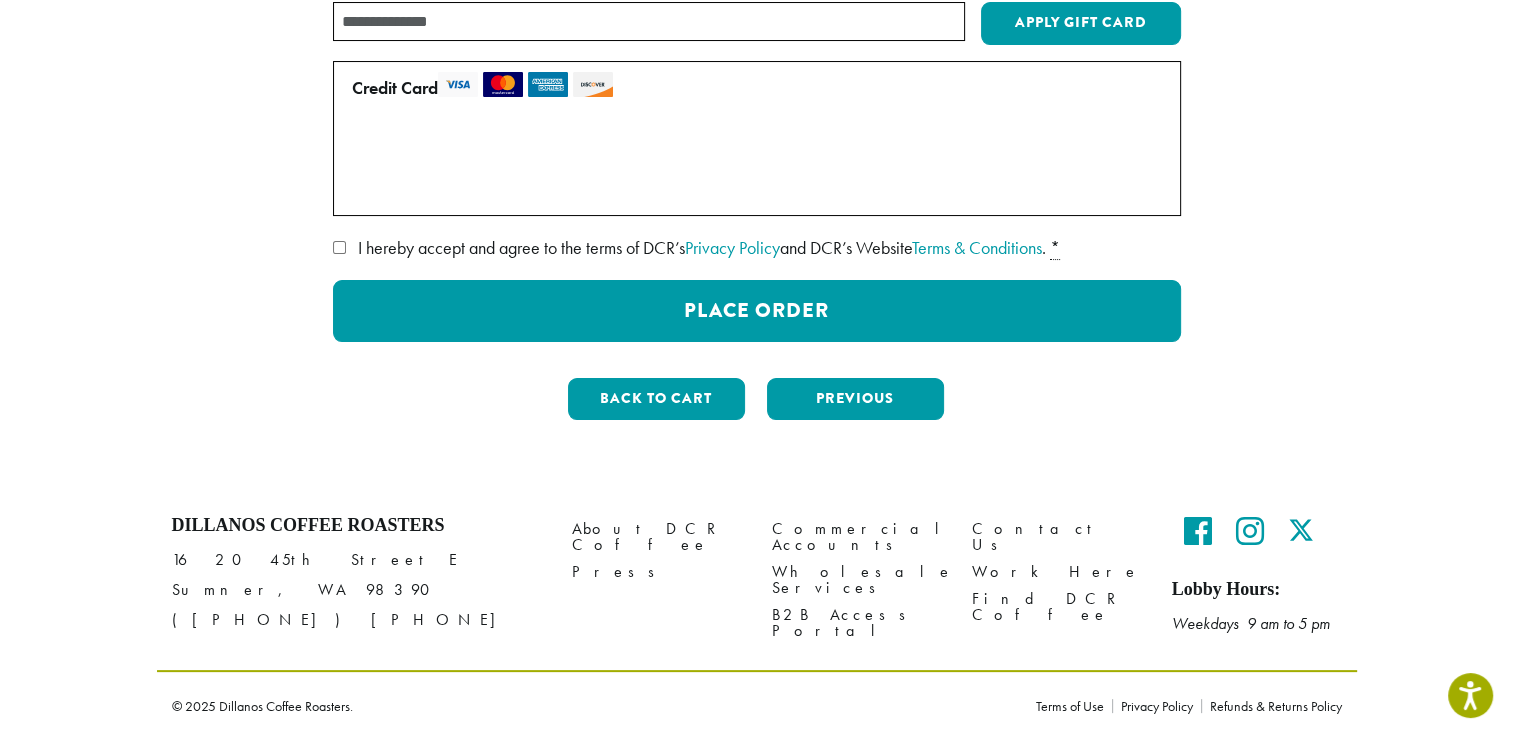 scroll, scrollTop: 0, scrollLeft: 0, axis: both 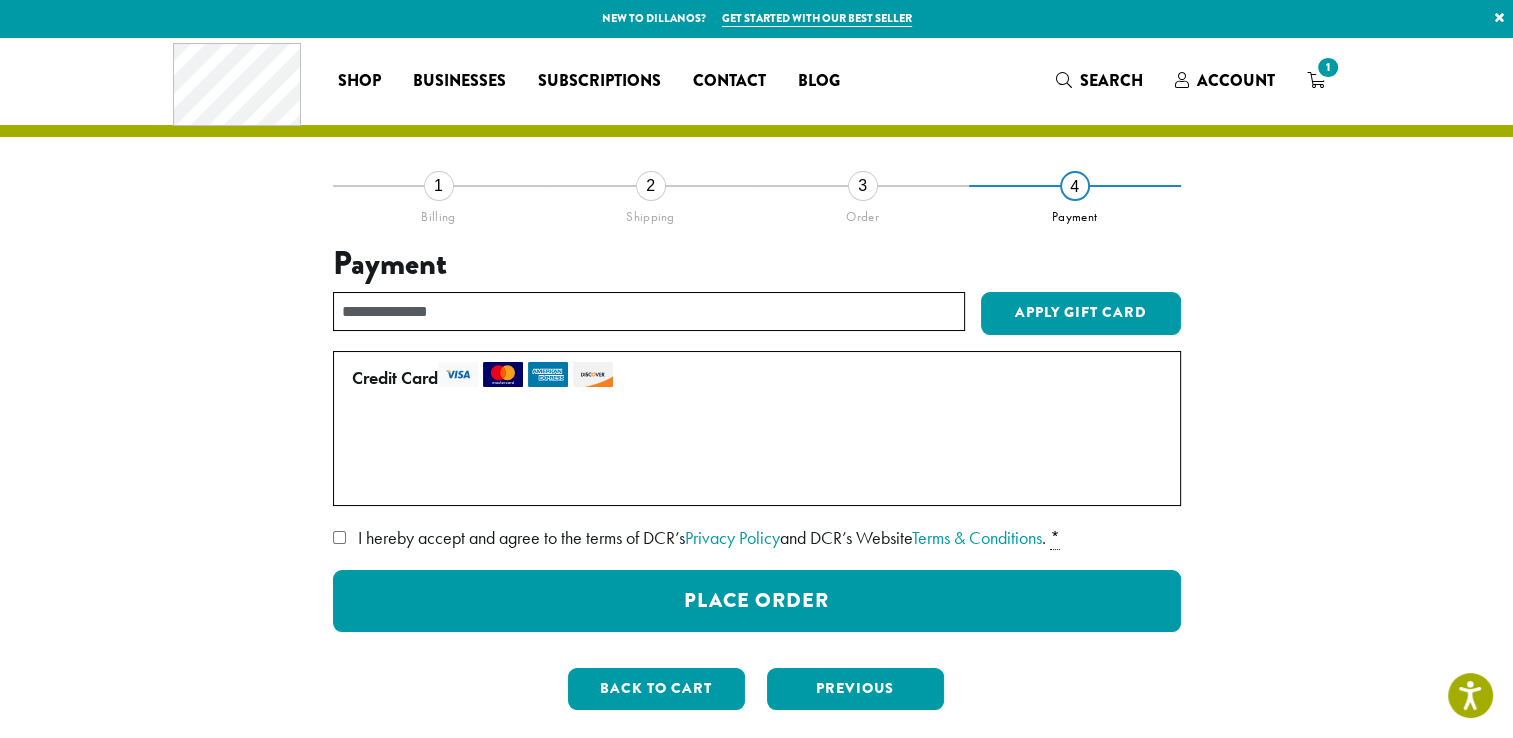 click on "1" at bounding box center [439, 186] 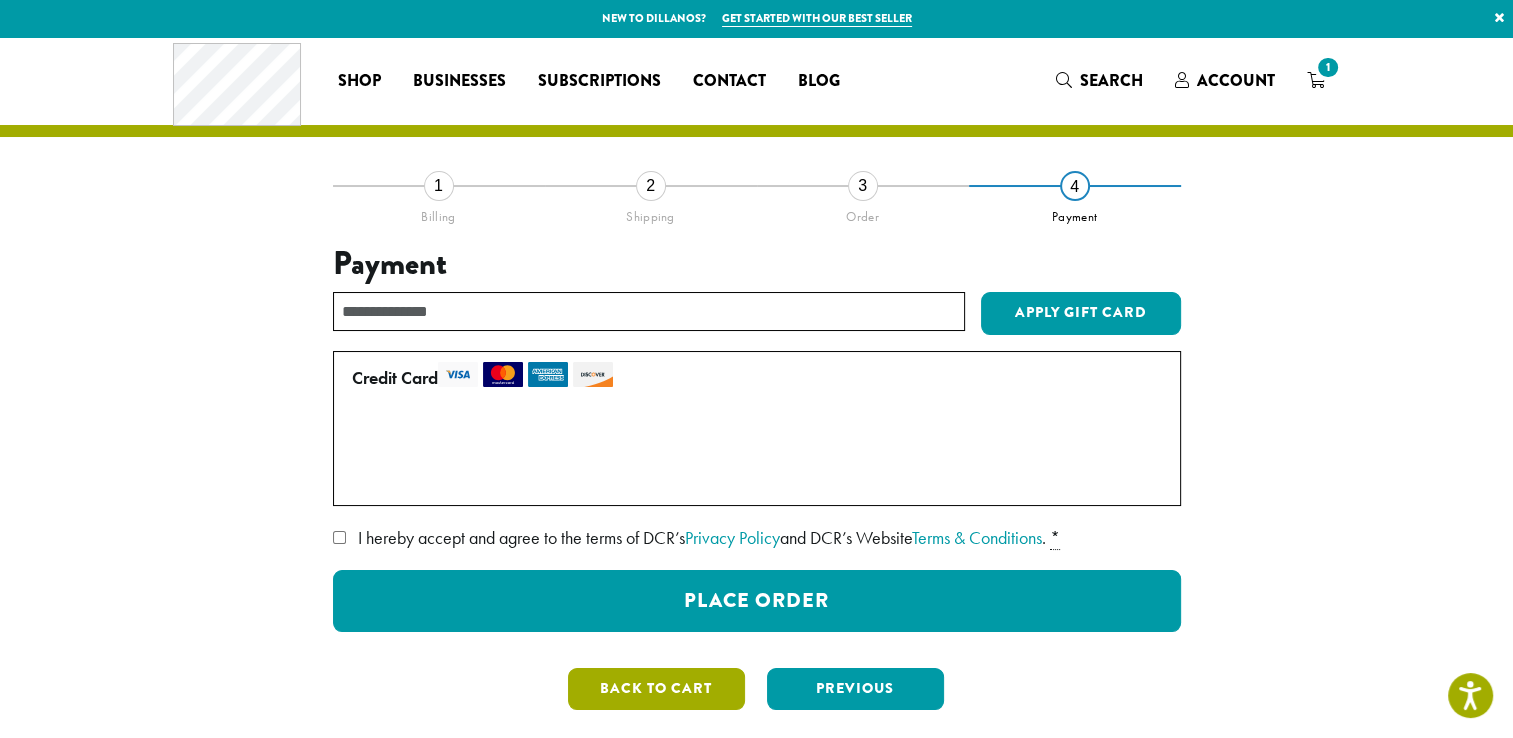 click on "Back to cart" at bounding box center (656, 689) 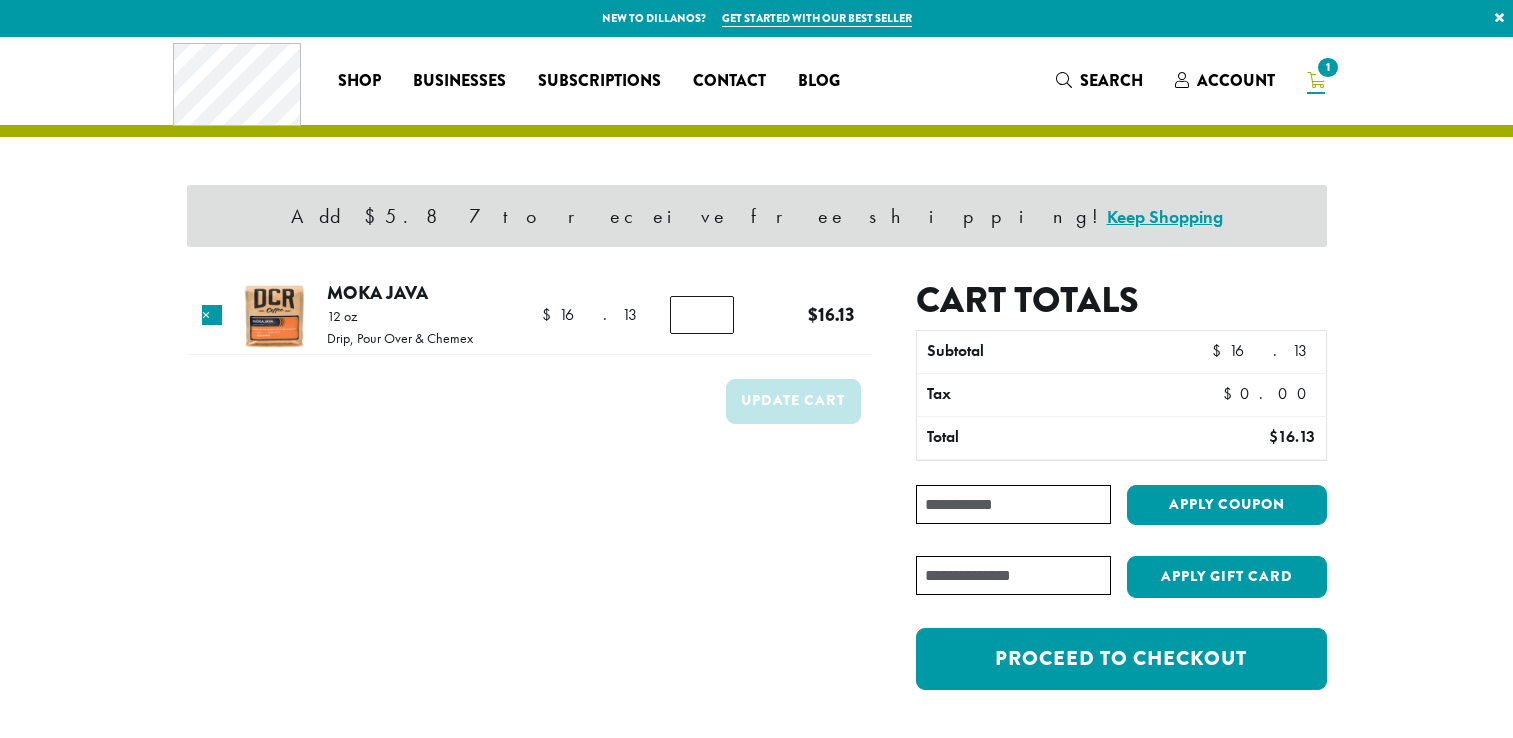 scroll, scrollTop: 0, scrollLeft: 0, axis: both 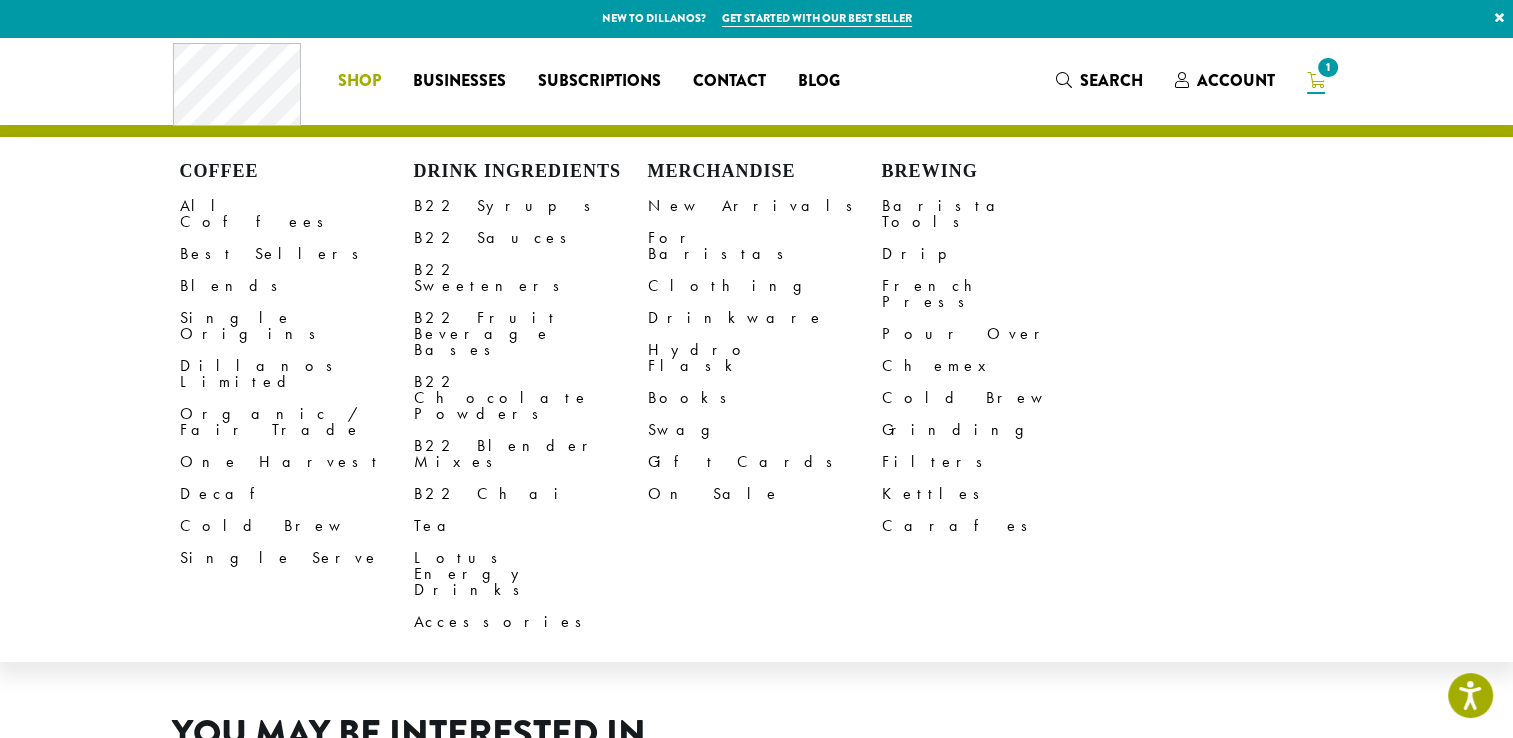 click on "Shop" at bounding box center (359, 81) 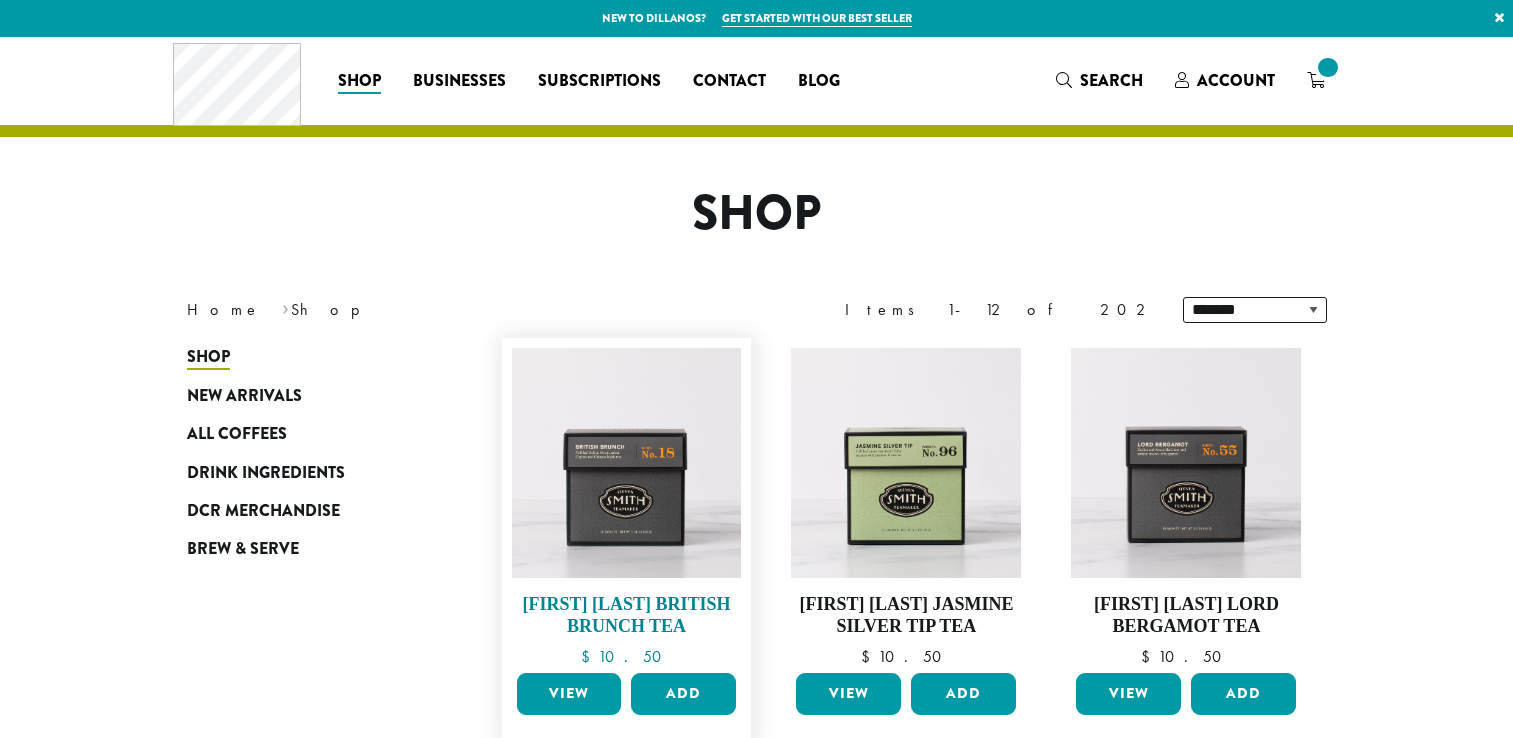 scroll, scrollTop: 0, scrollLeft: 0, axis: both 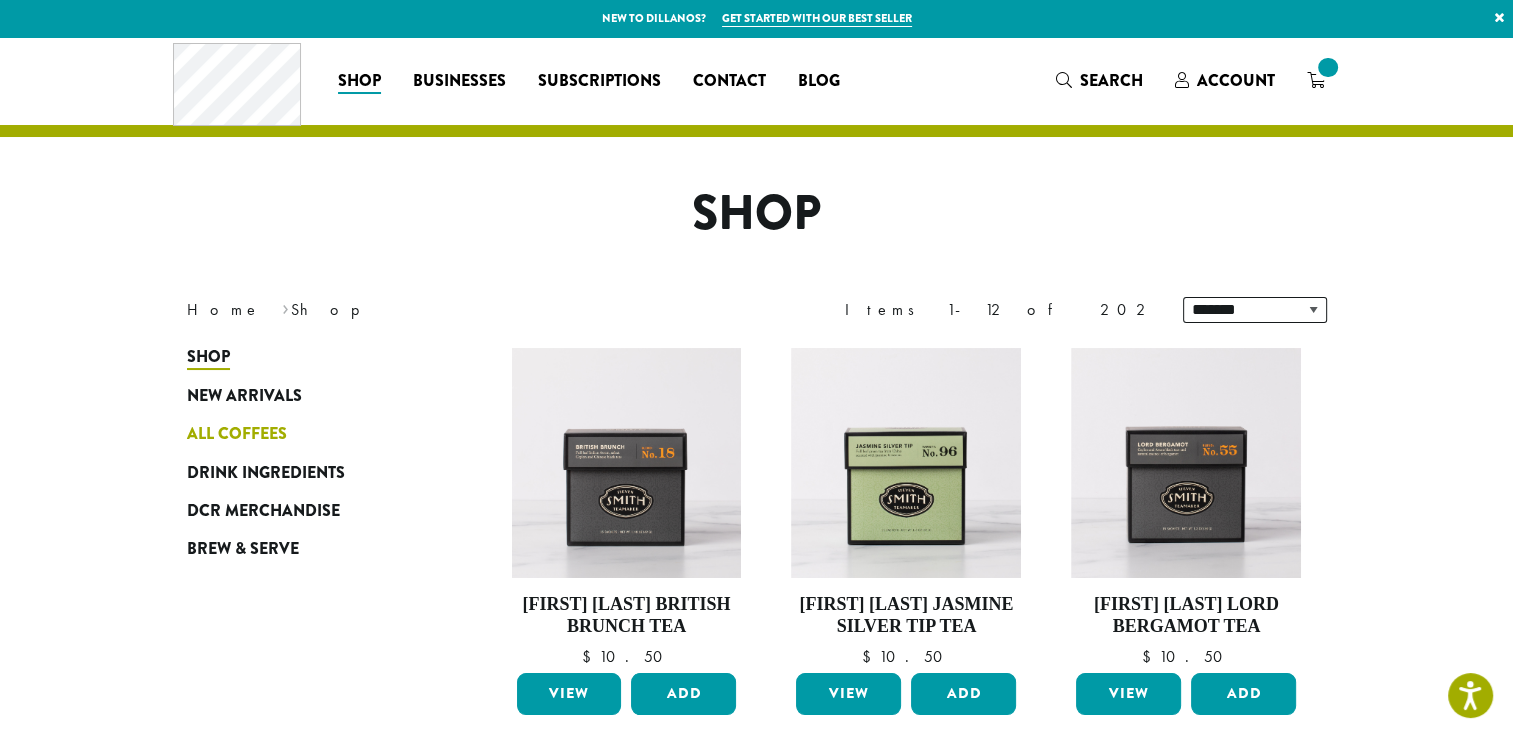click on "All Coffees" at bounding box center (237, 434) 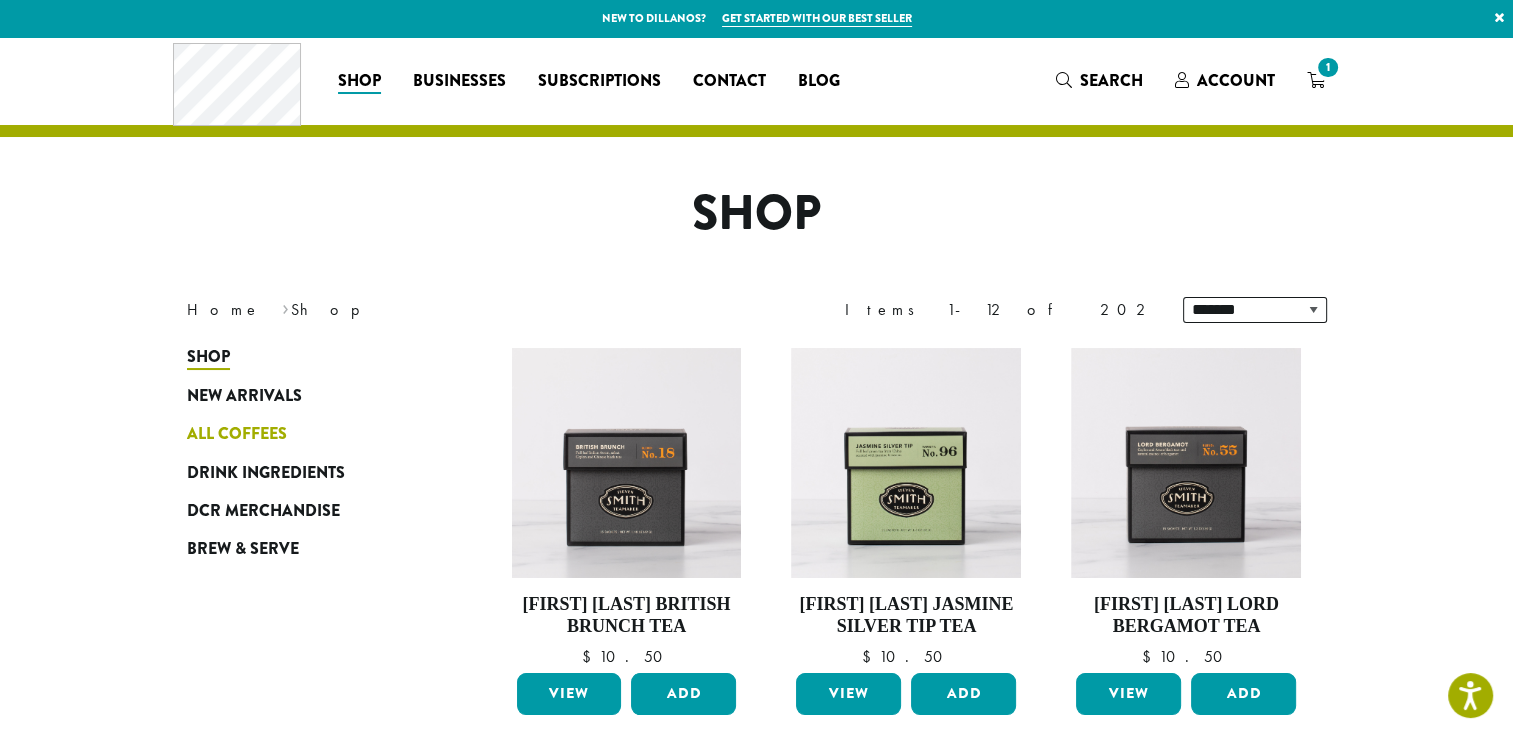 click on "All Coffees" at bounding box center [237, 434] 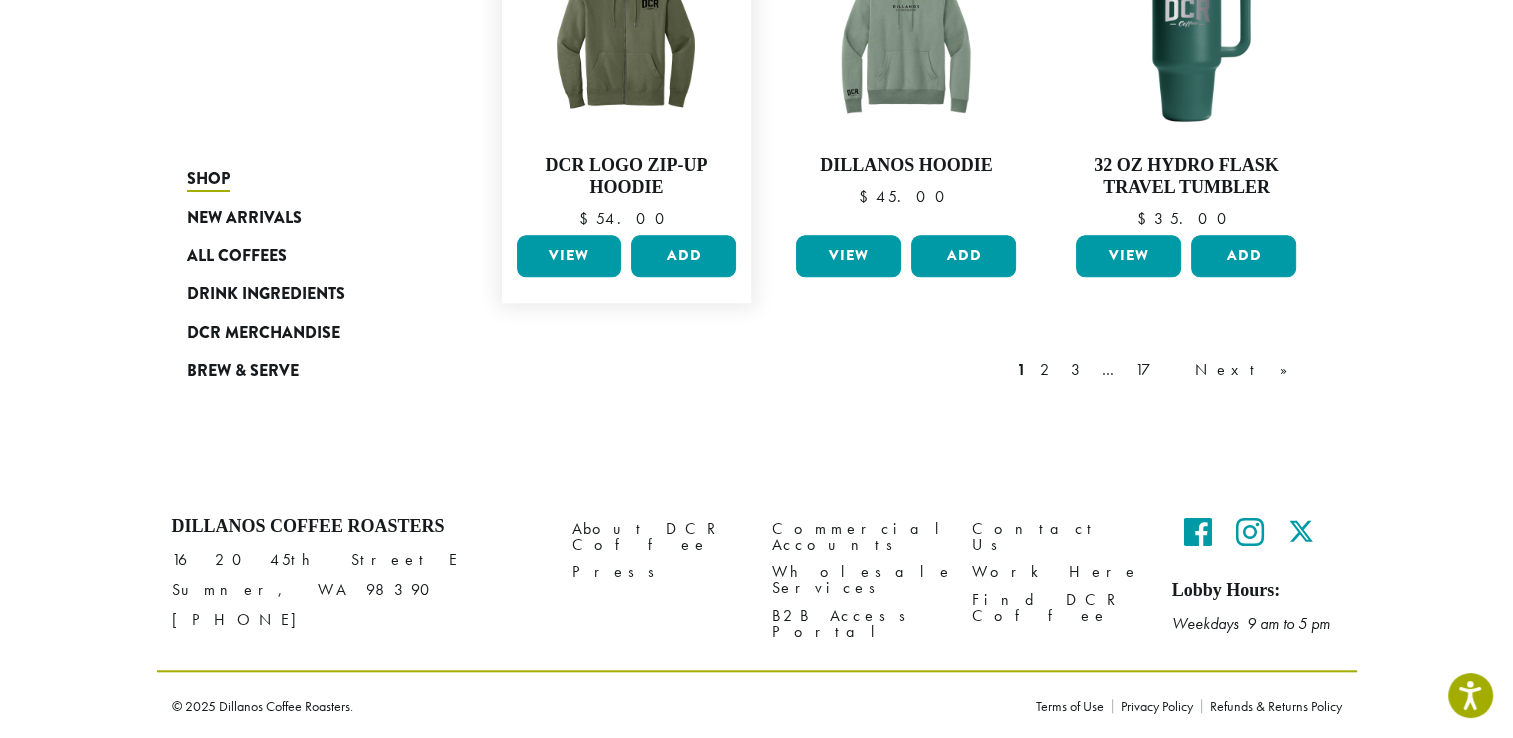 scroll, scrollTop: 1402, scrollLeft: 0, axis: vertical 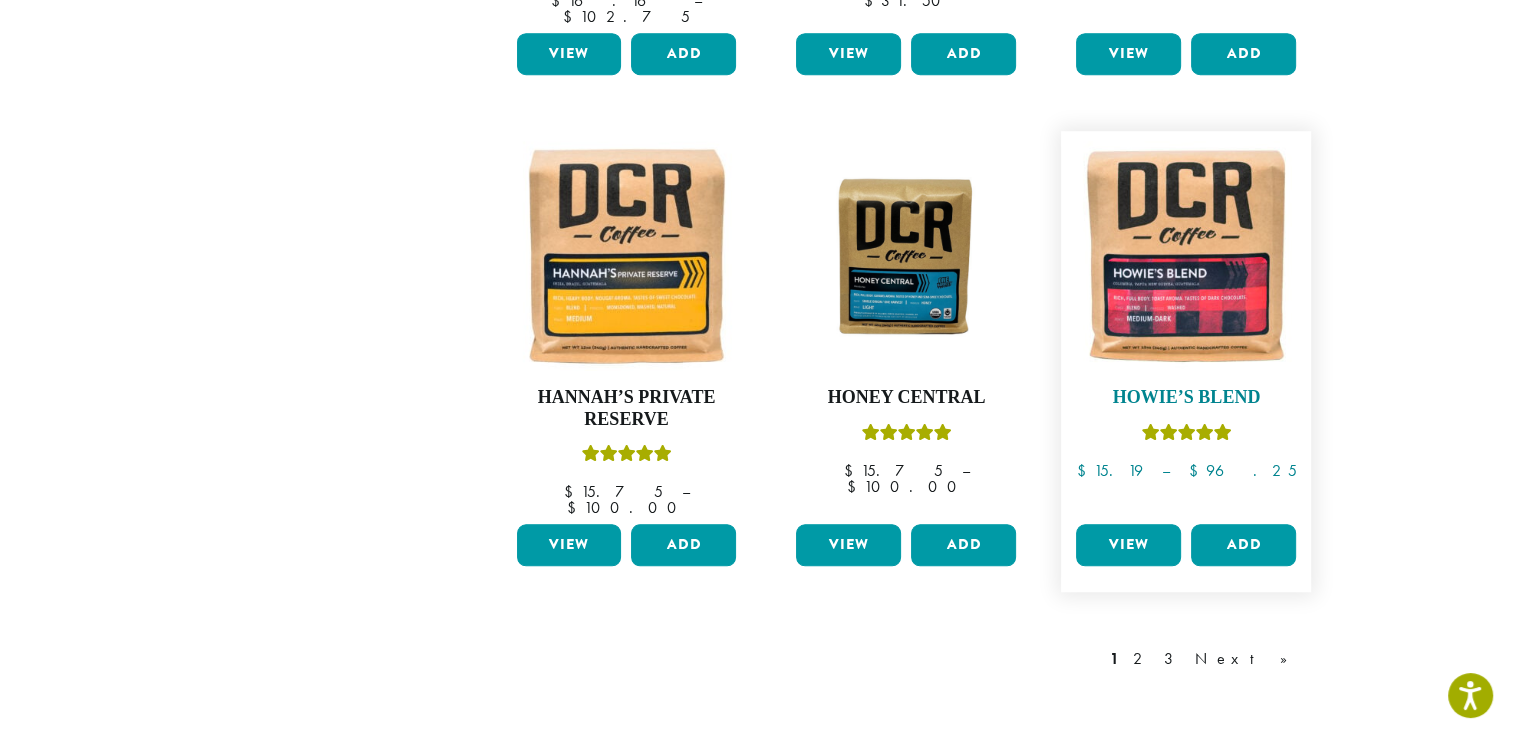 click at bounding box center [1186, 256] 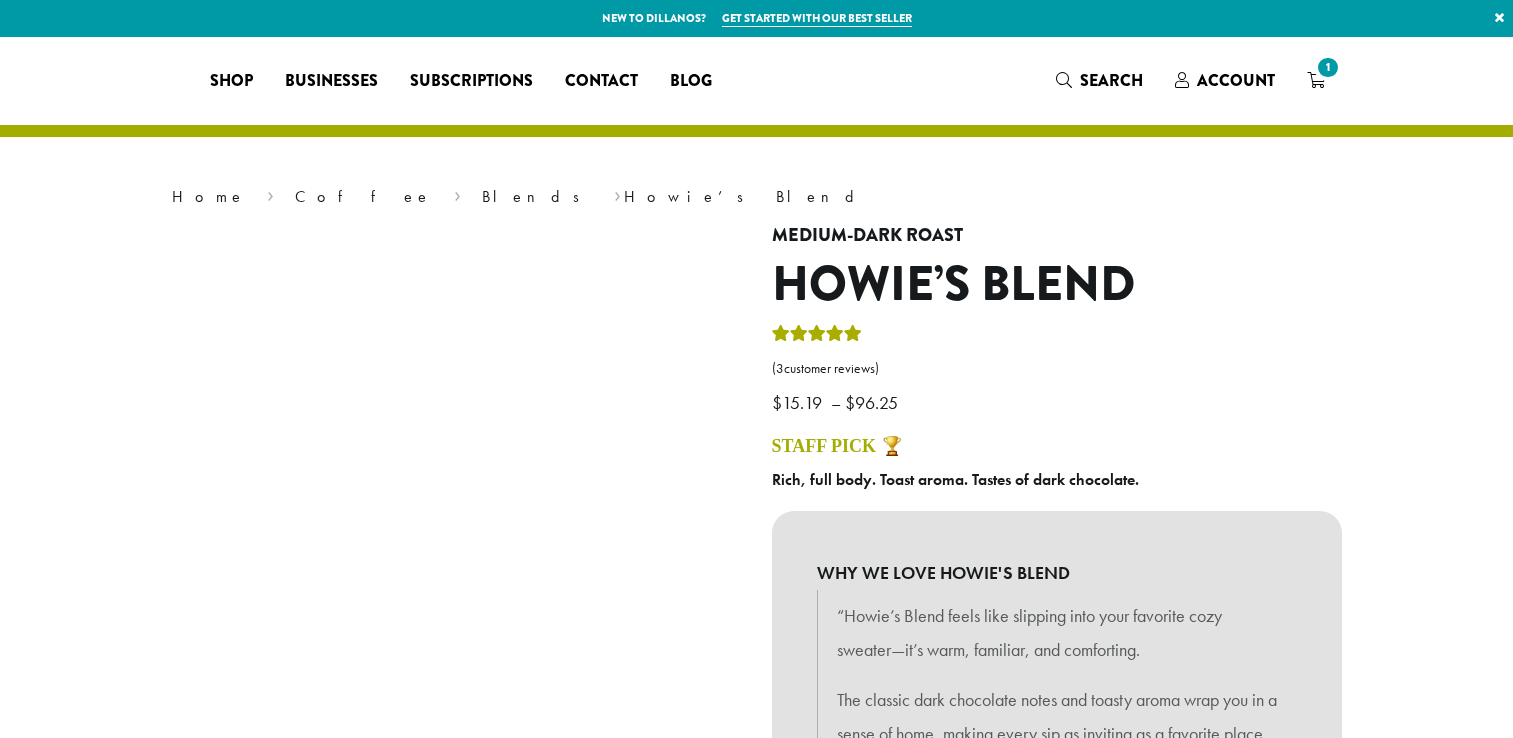 scroll, scrollTop: 0, scrollLeft: 0, axis: both 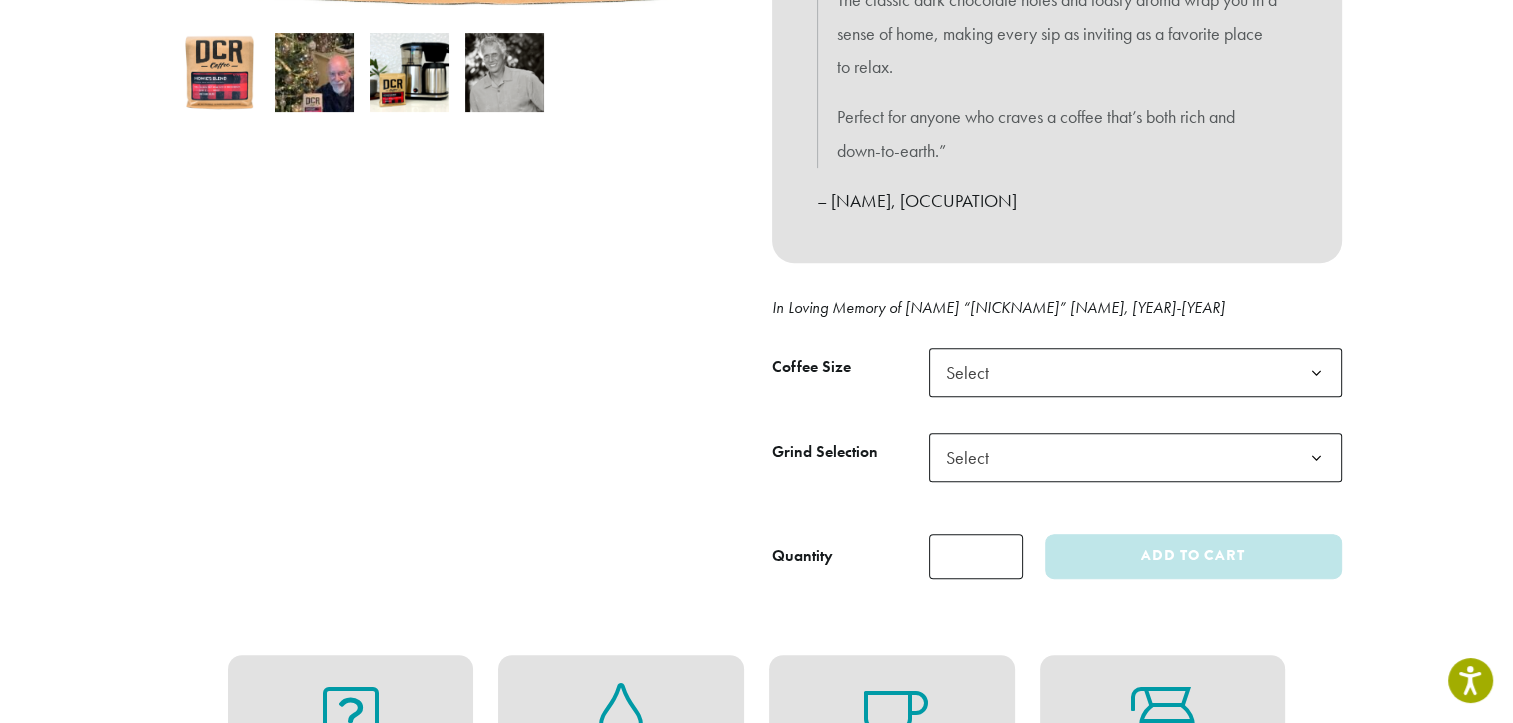 click on "Select" 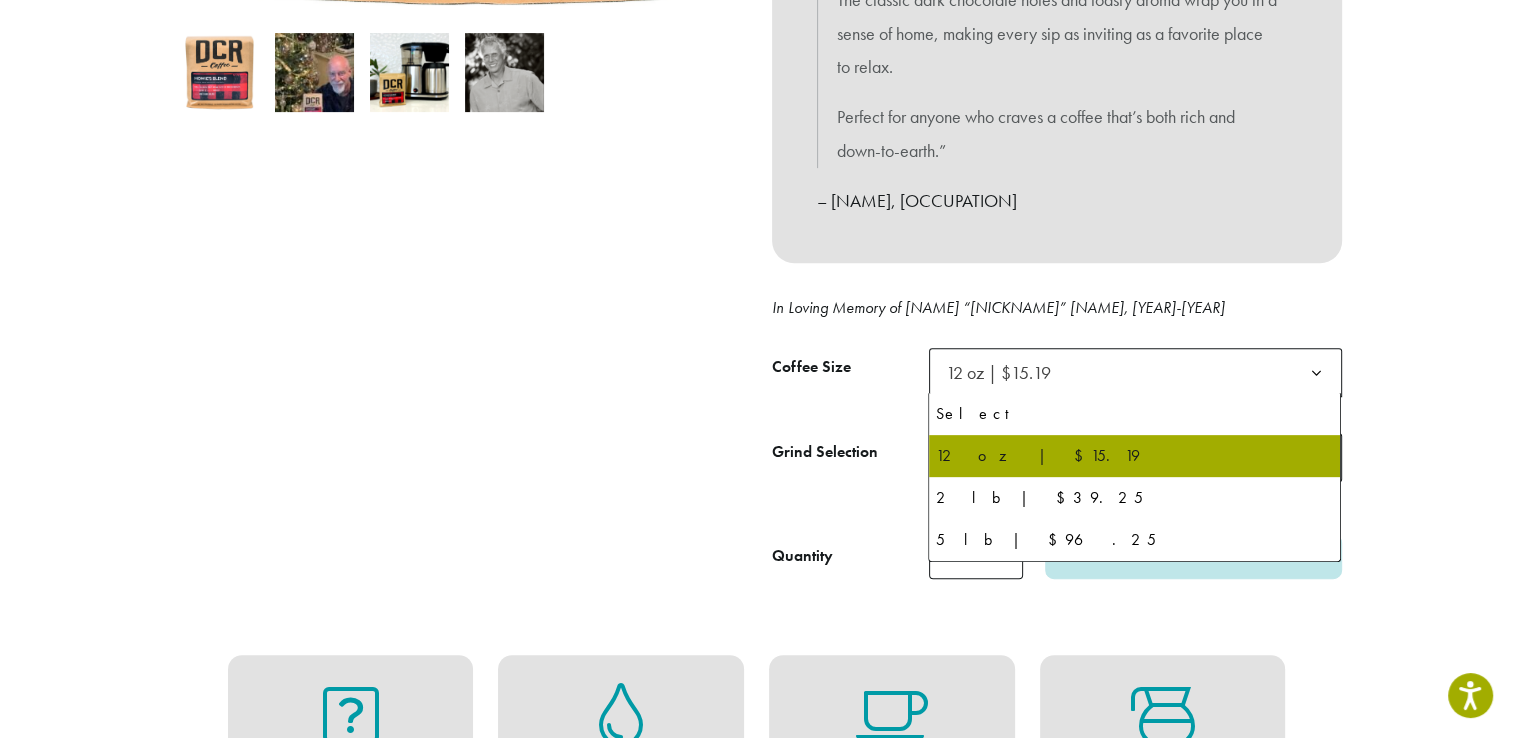 click on "12 oz | $15.19" 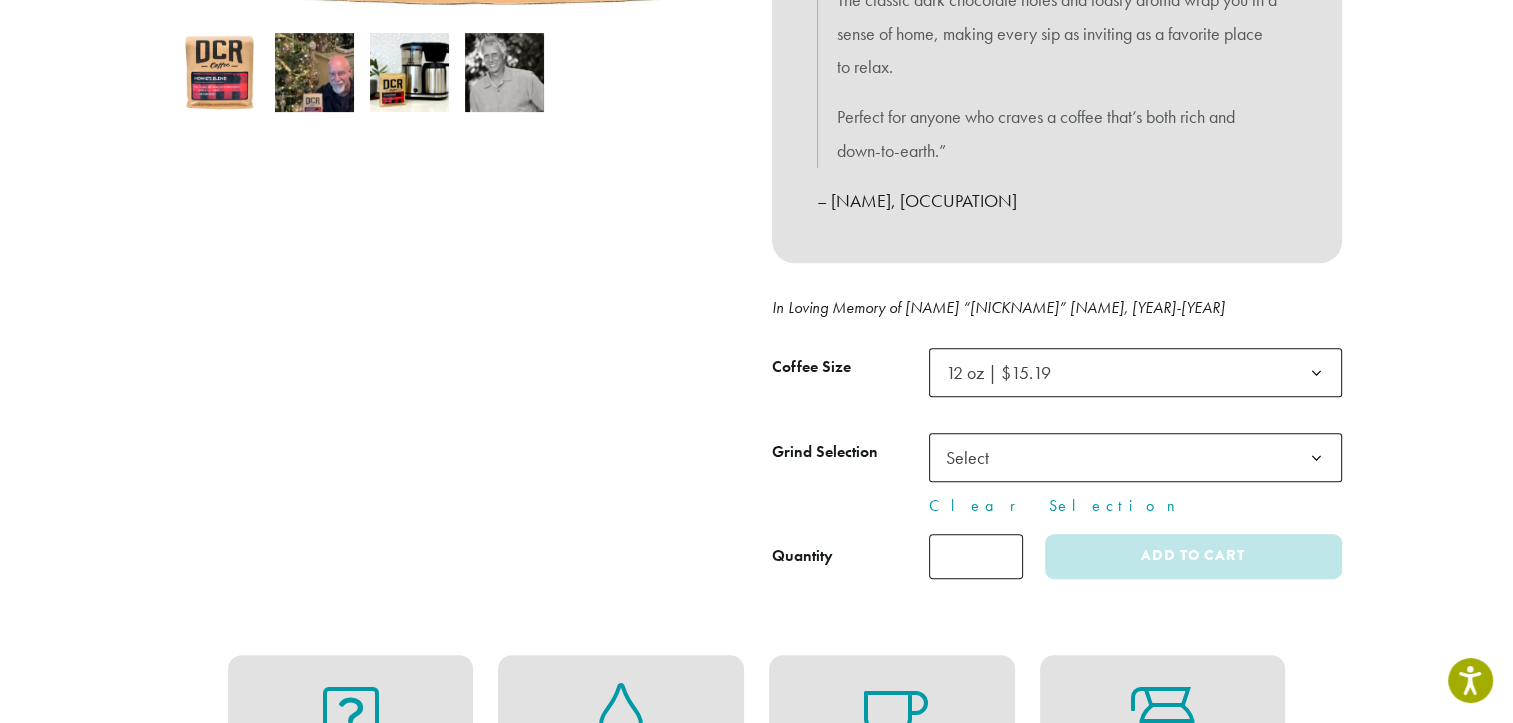 click at bounding box center (457, 52) 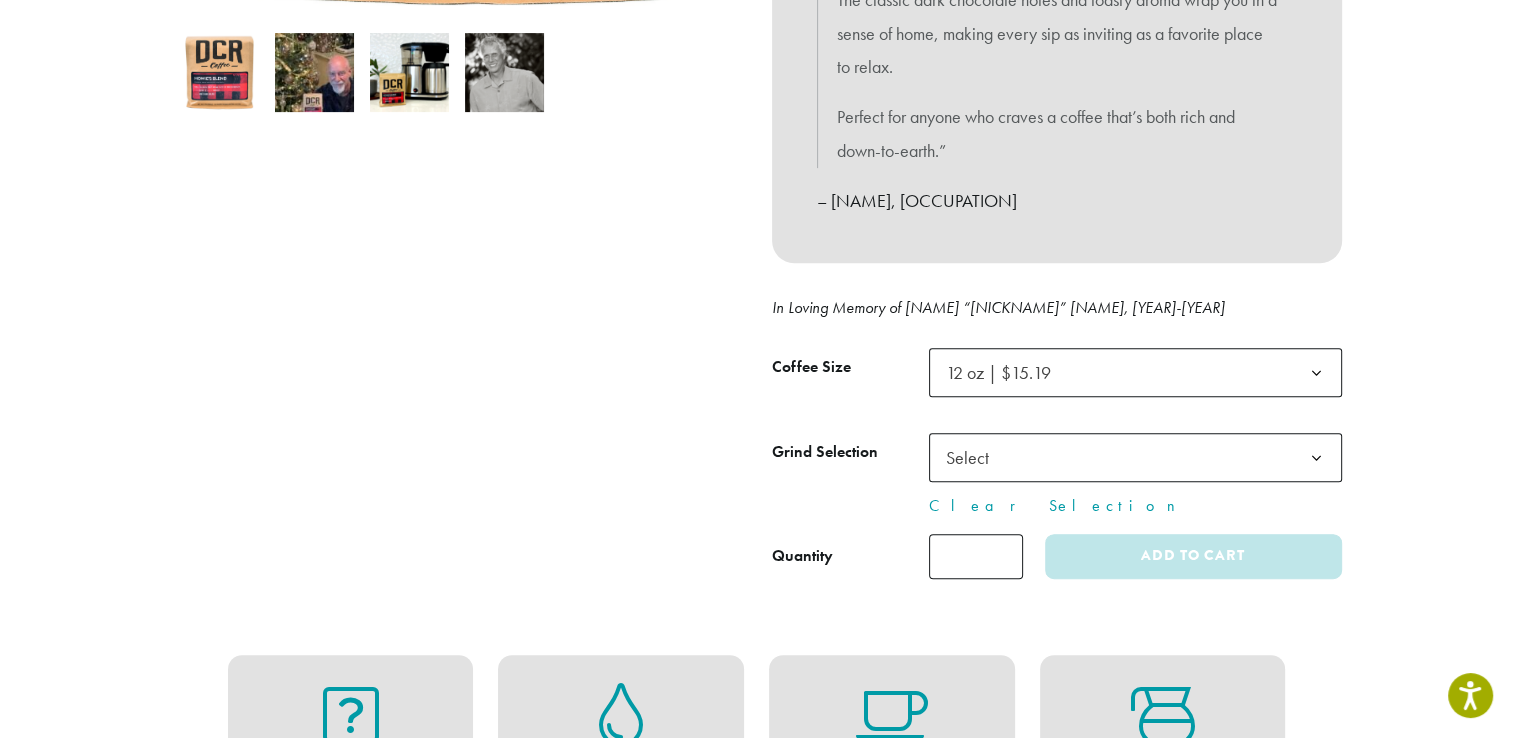 click on "Select" 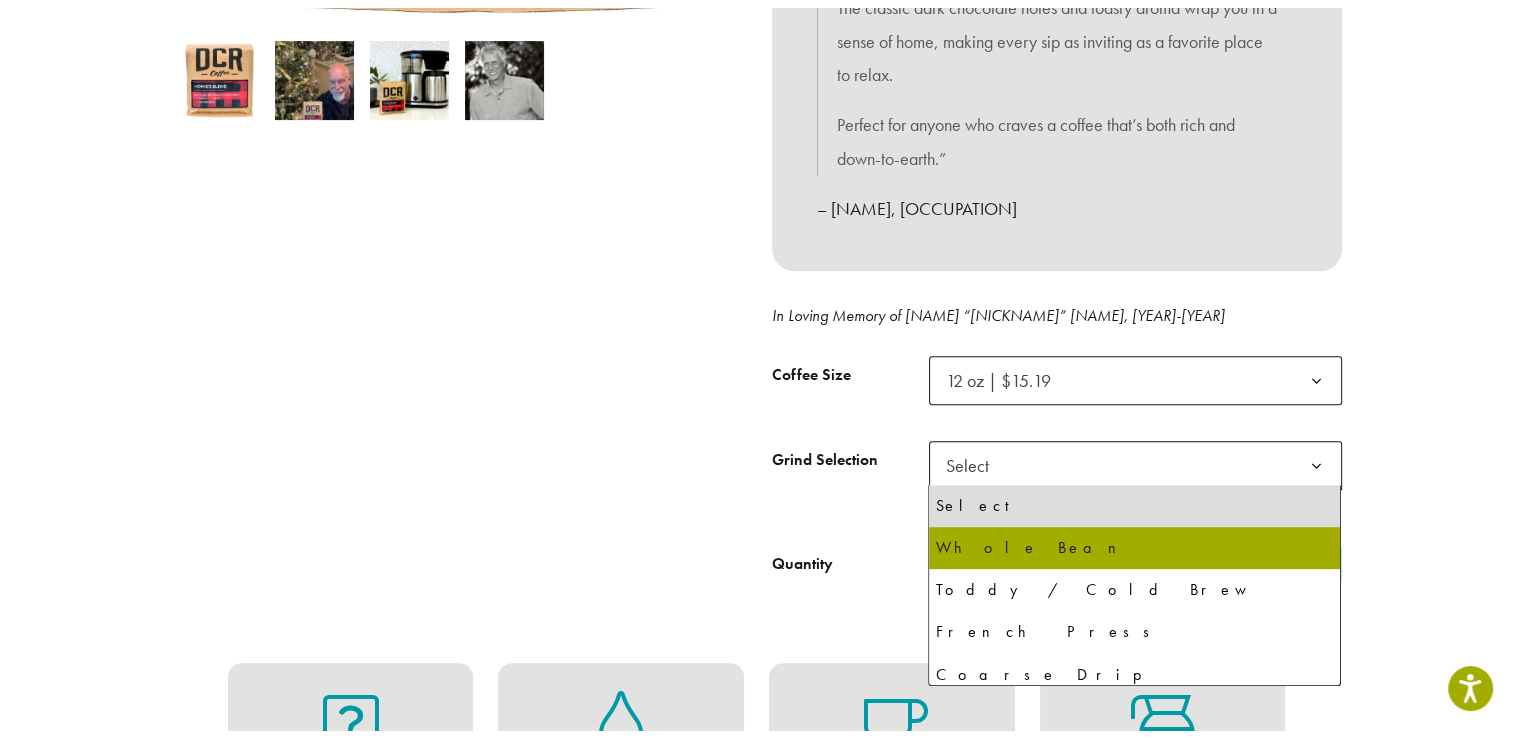 scroll, scrollTop: 100, scrollLeft: 0, axis: vertical 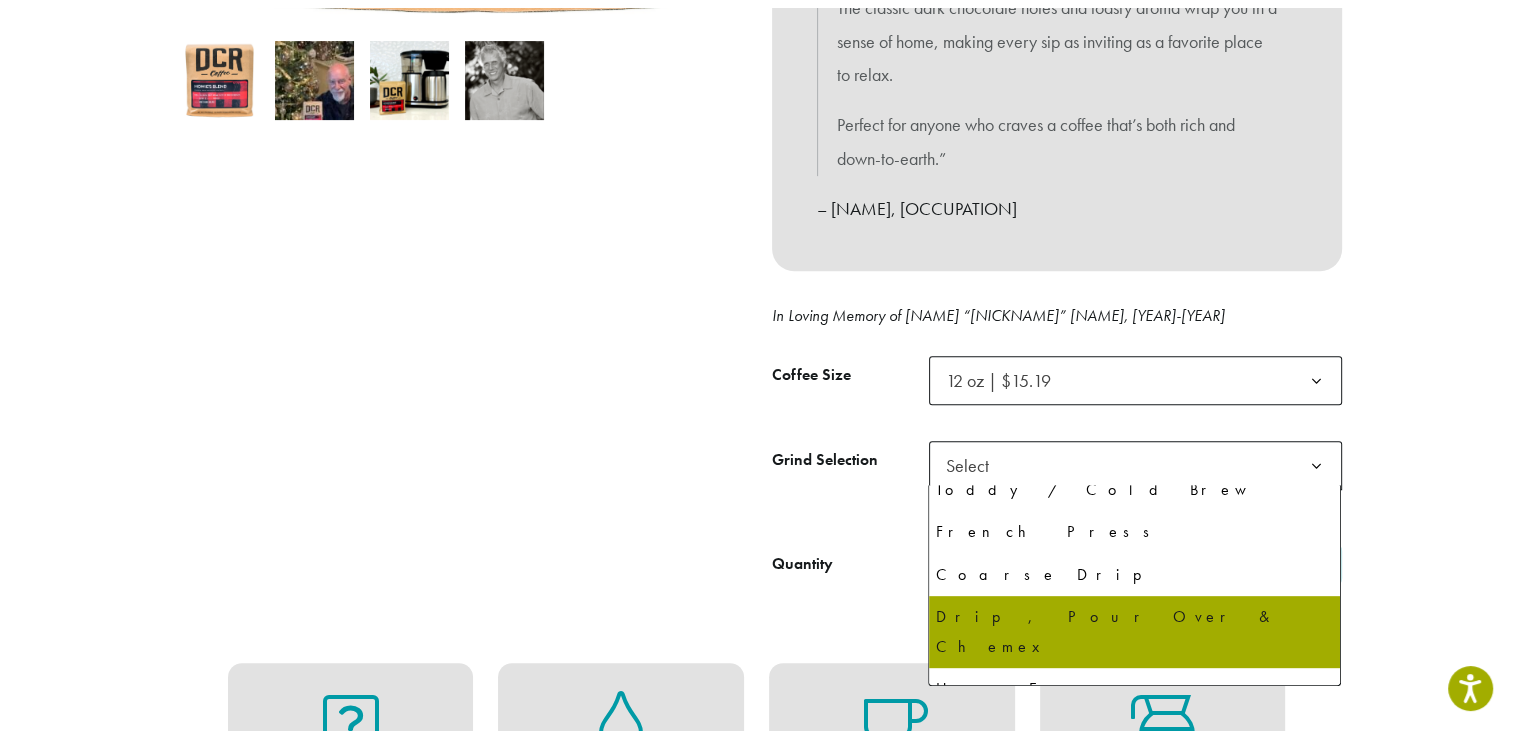 select on "*********" 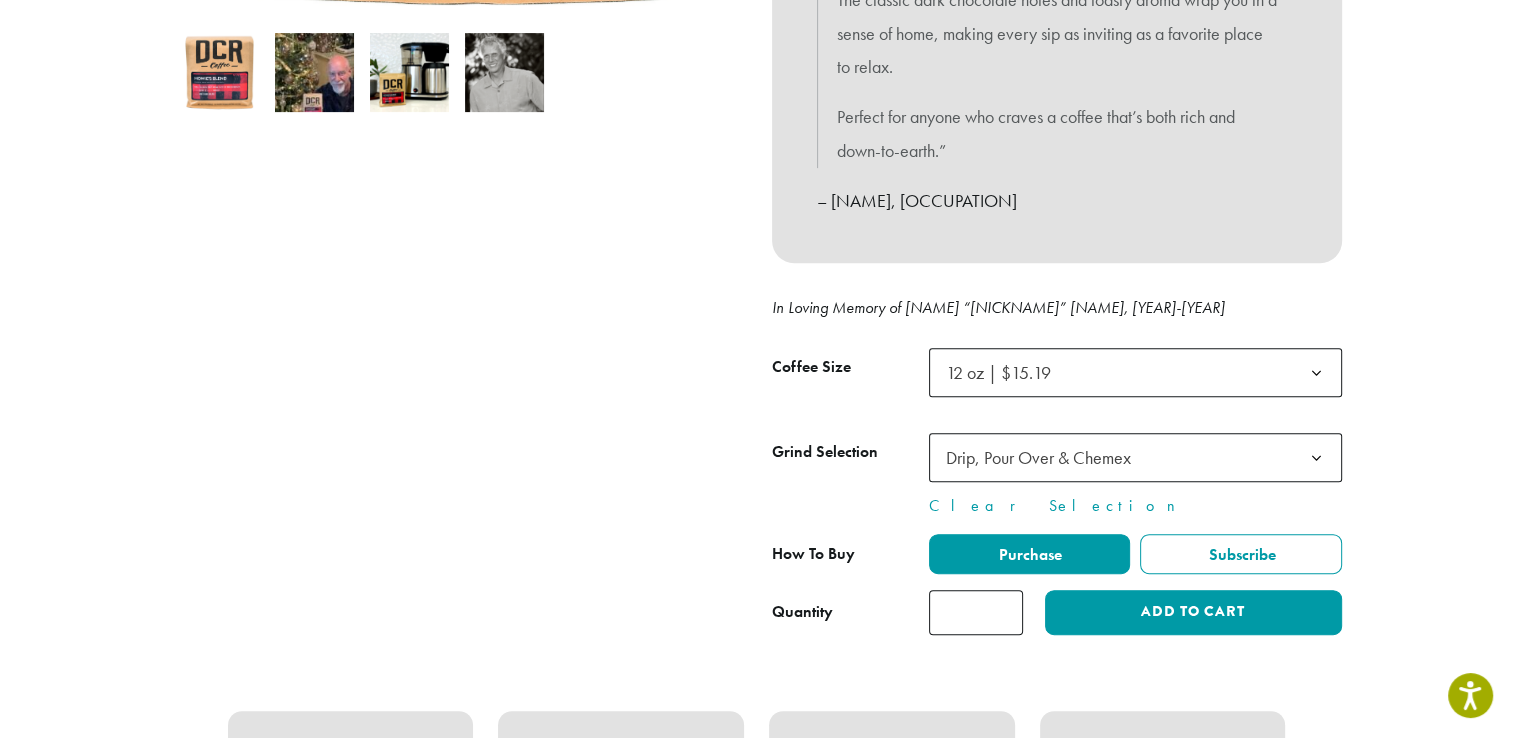 click on "Purchase" 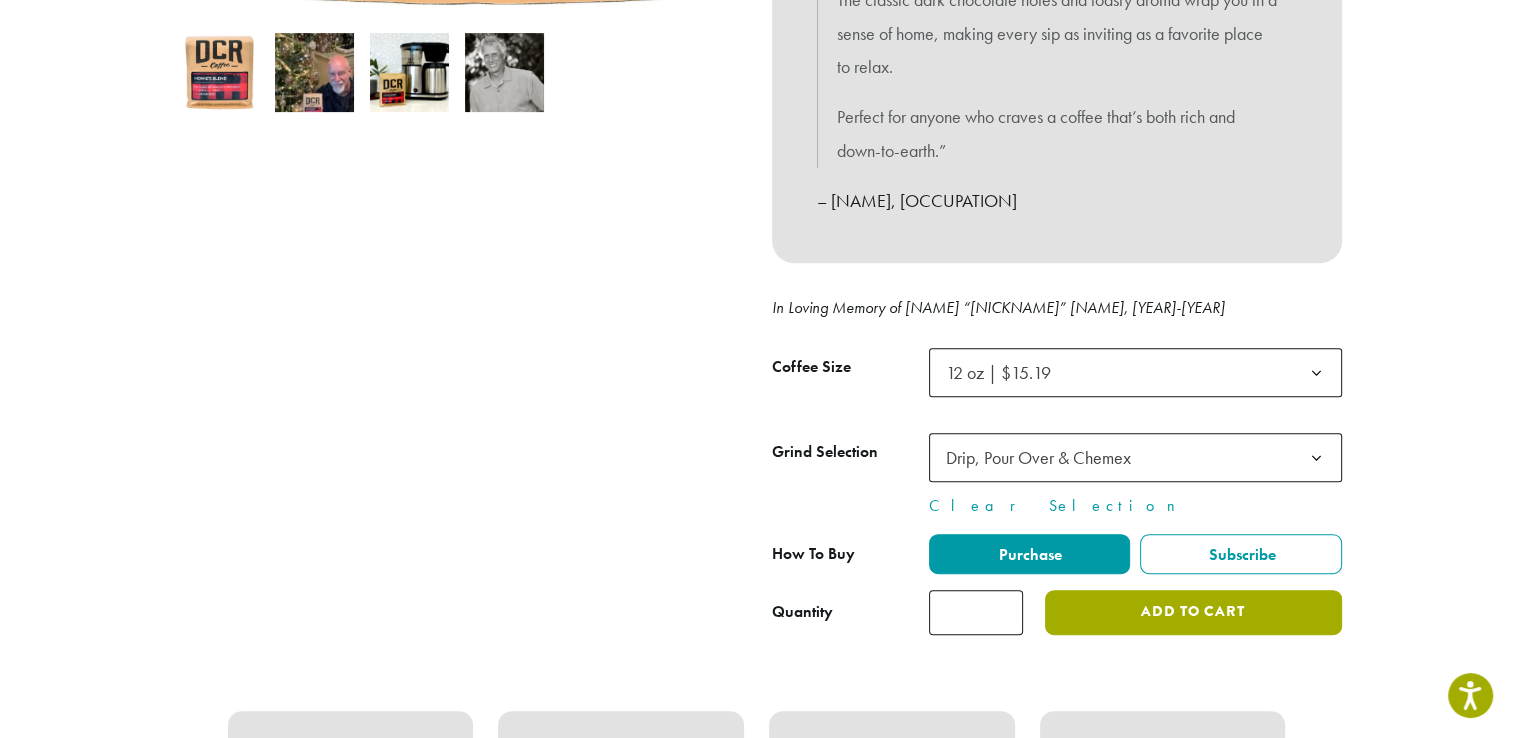 click on "Add to cart" 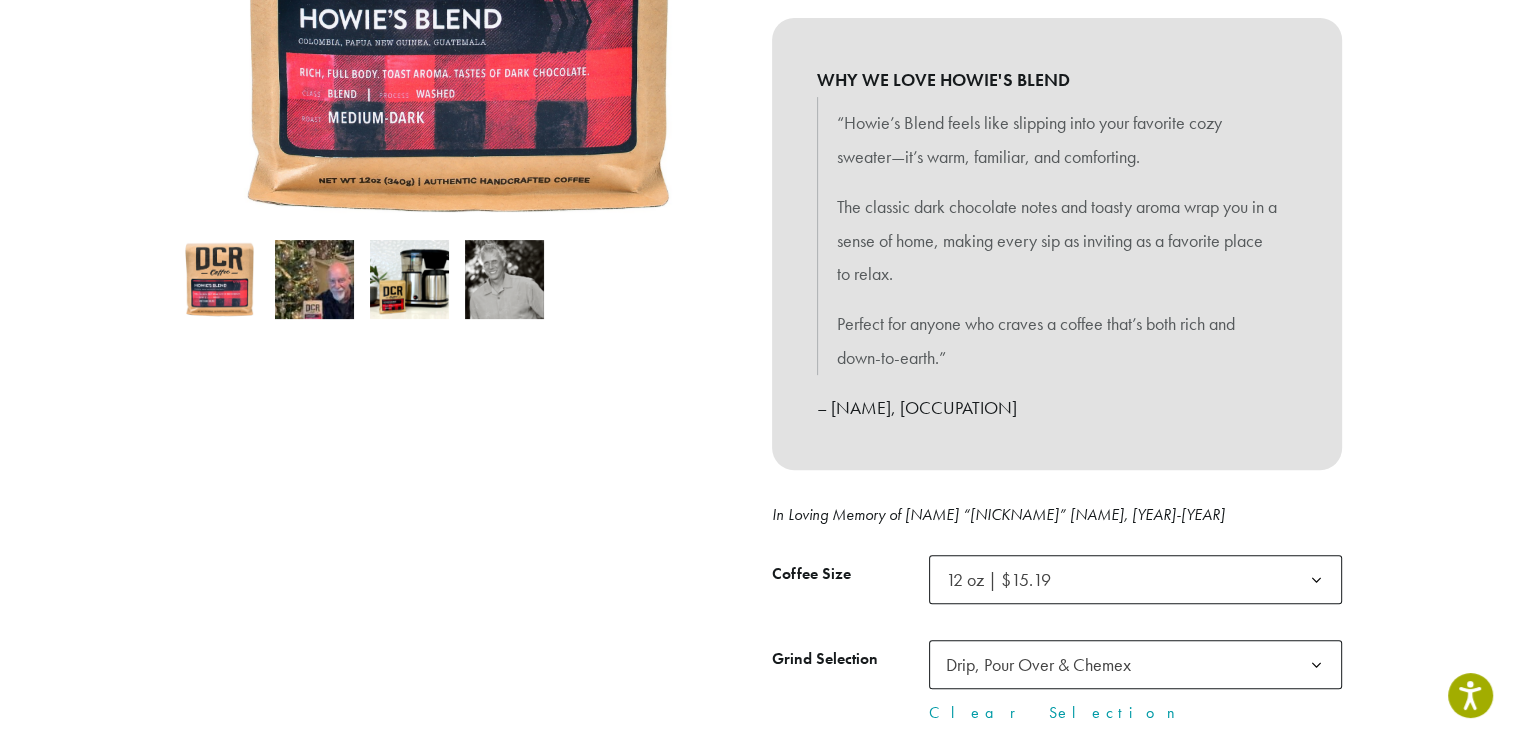 scroll, scrollTop: 37, scrollLeft: 0, axis: vertical 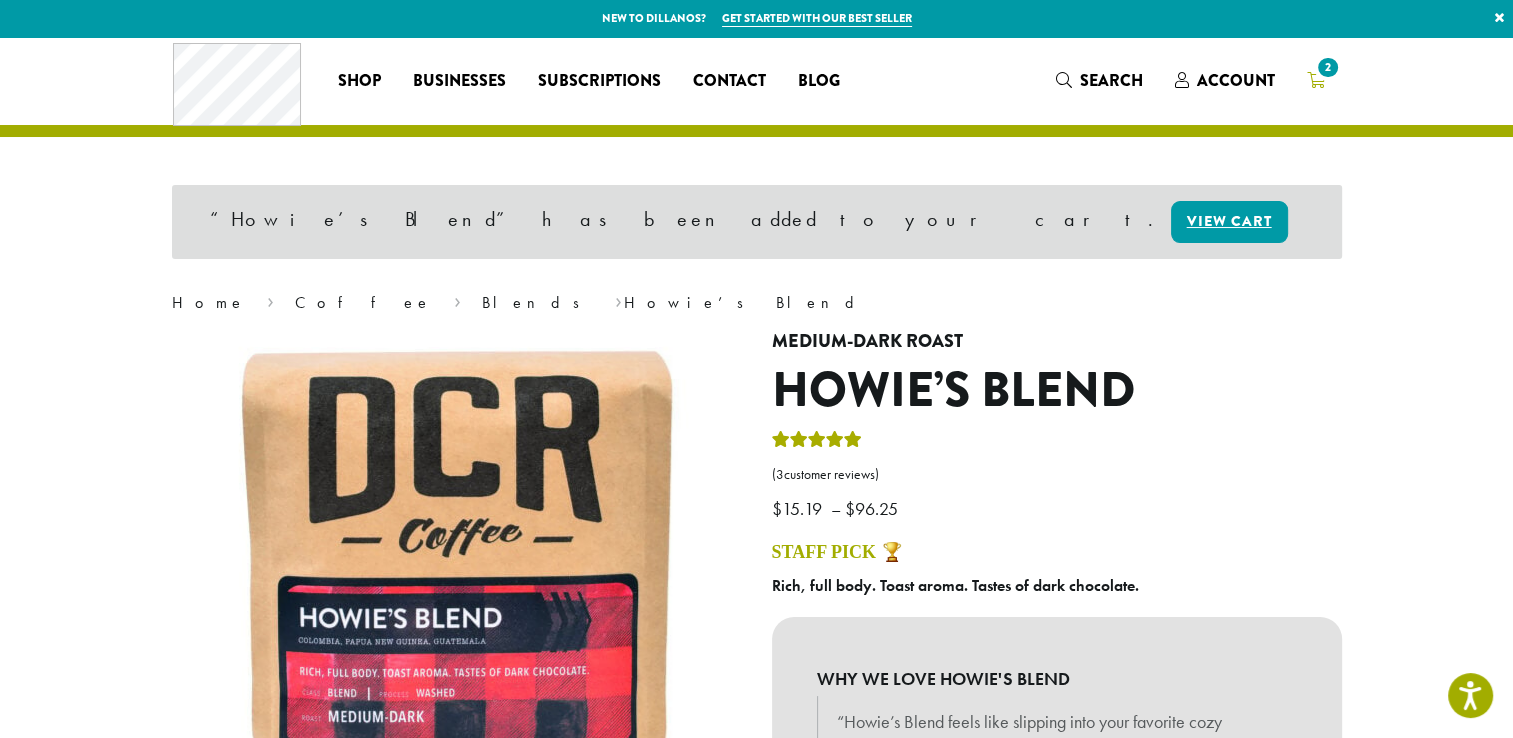 click on "2" at bounding box center [1327, 67] 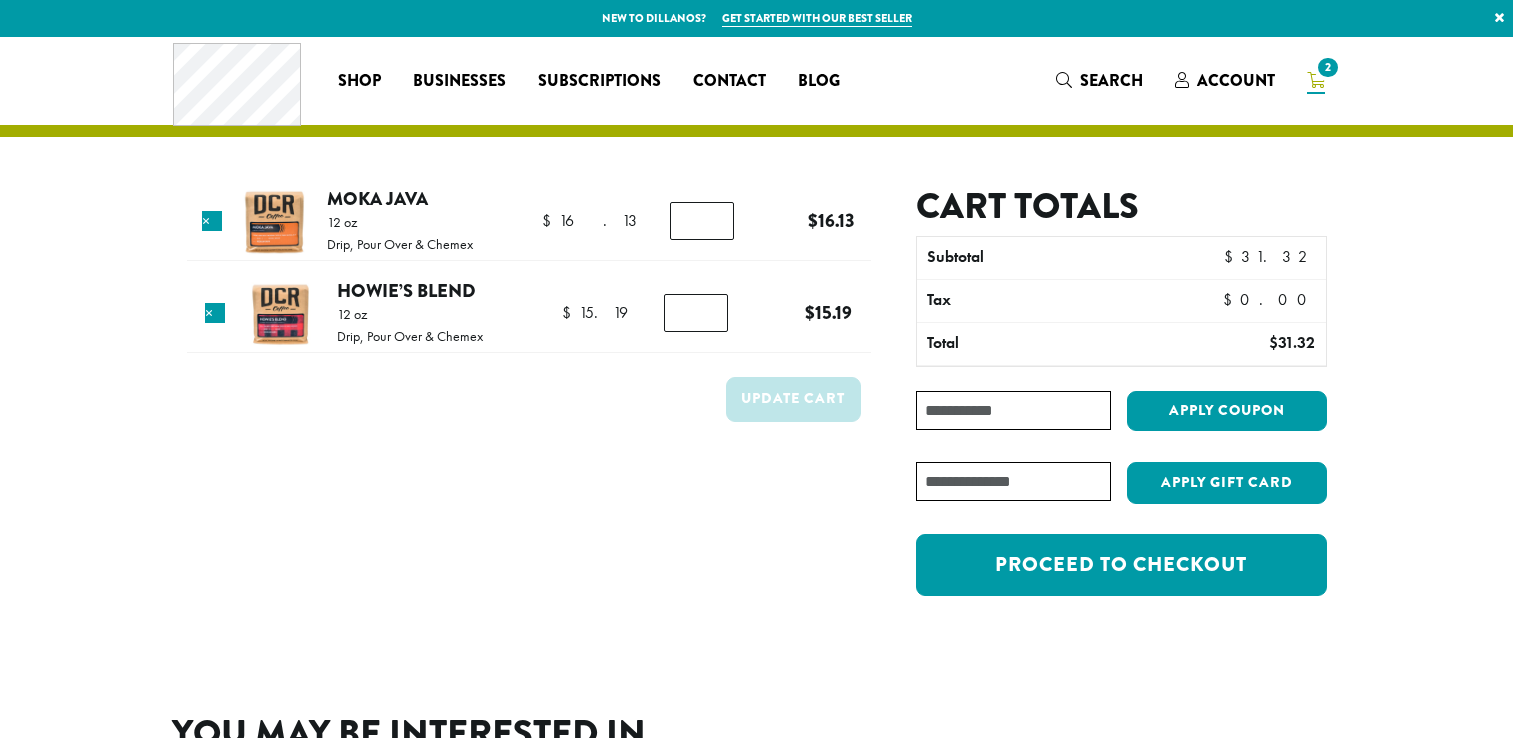 scroll, scrollTop: 0, scrollLeft: 0, axis: both 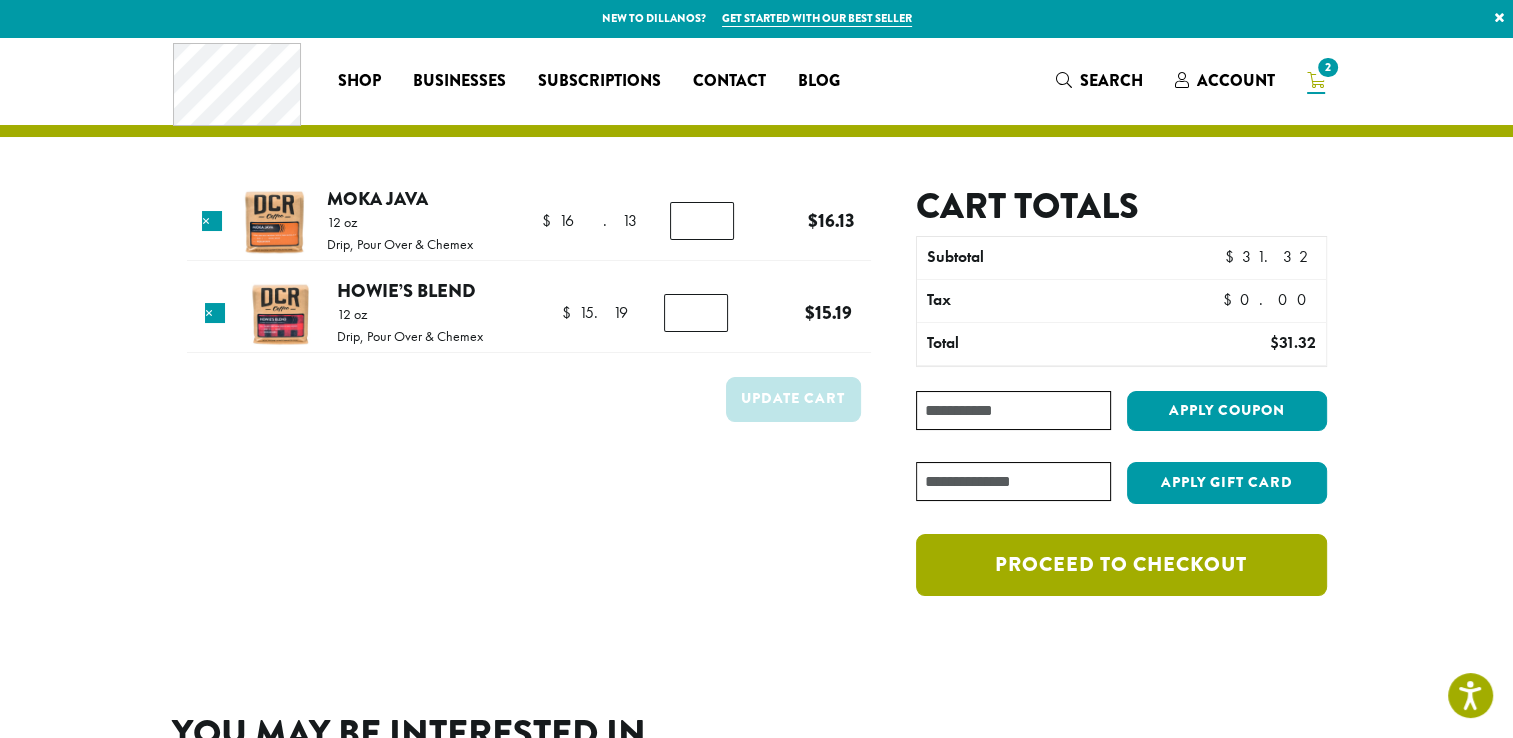 click on "Proceed to checkout" at bounding box center [1121, 565] 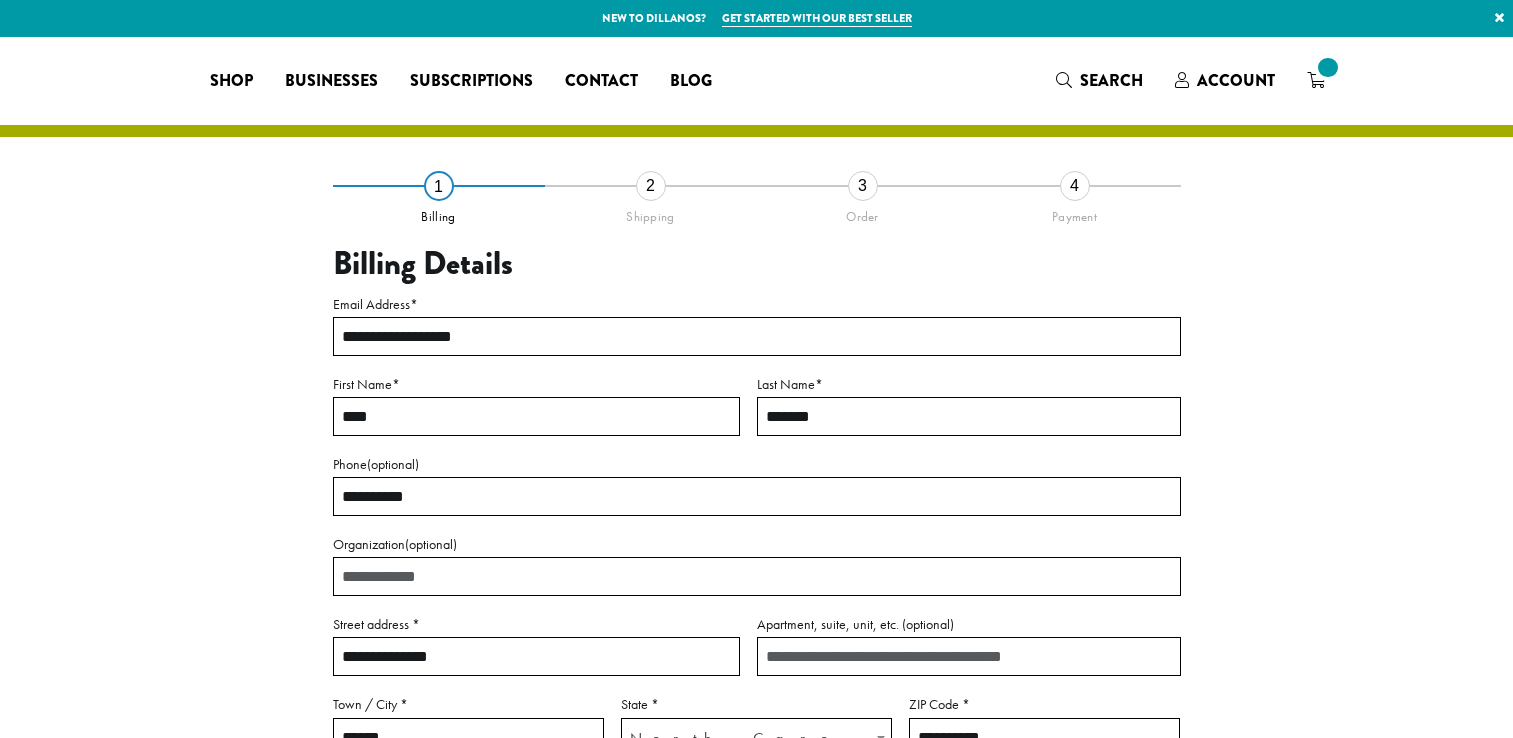 select on "**" 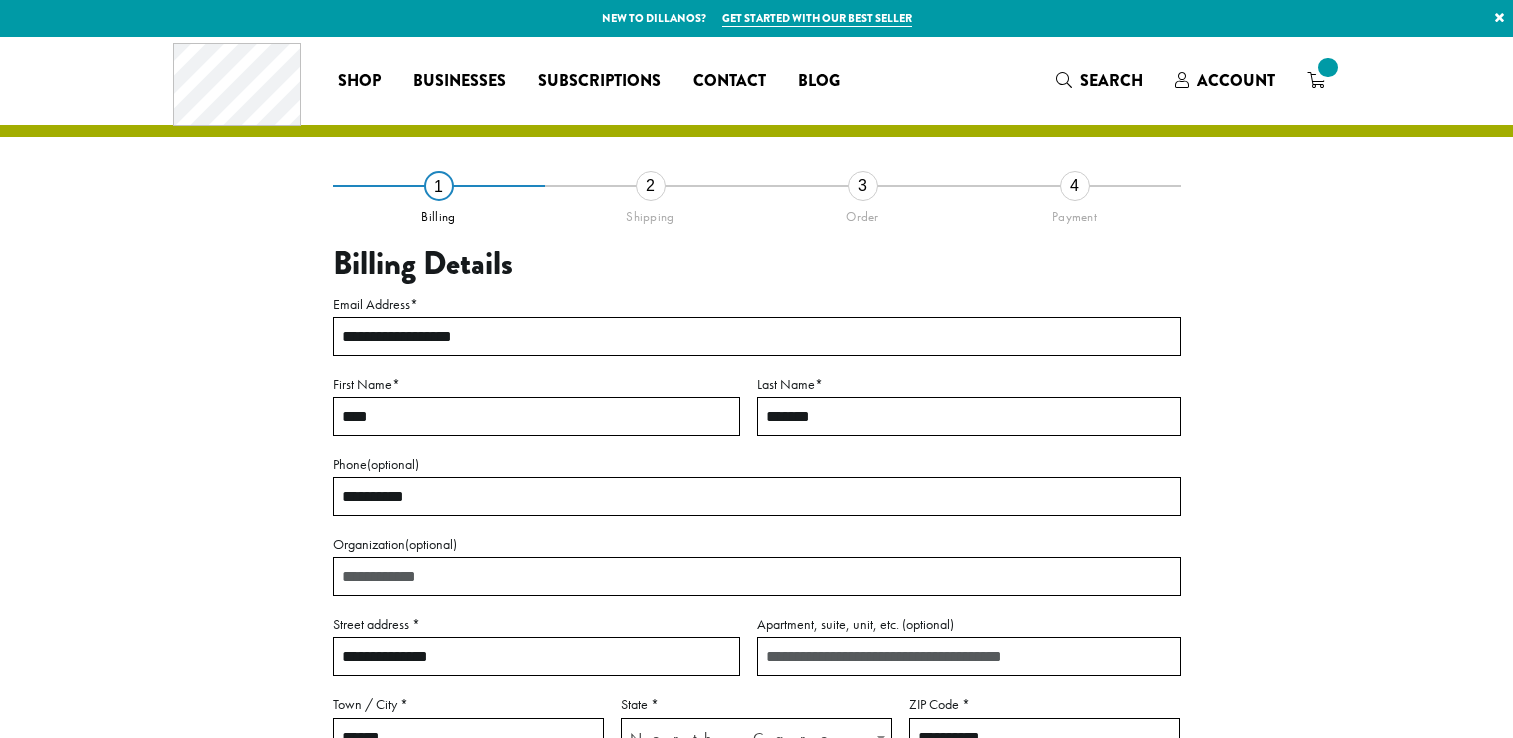 scroll, scrollTop: 0, scrollLeft: 0, axis: both 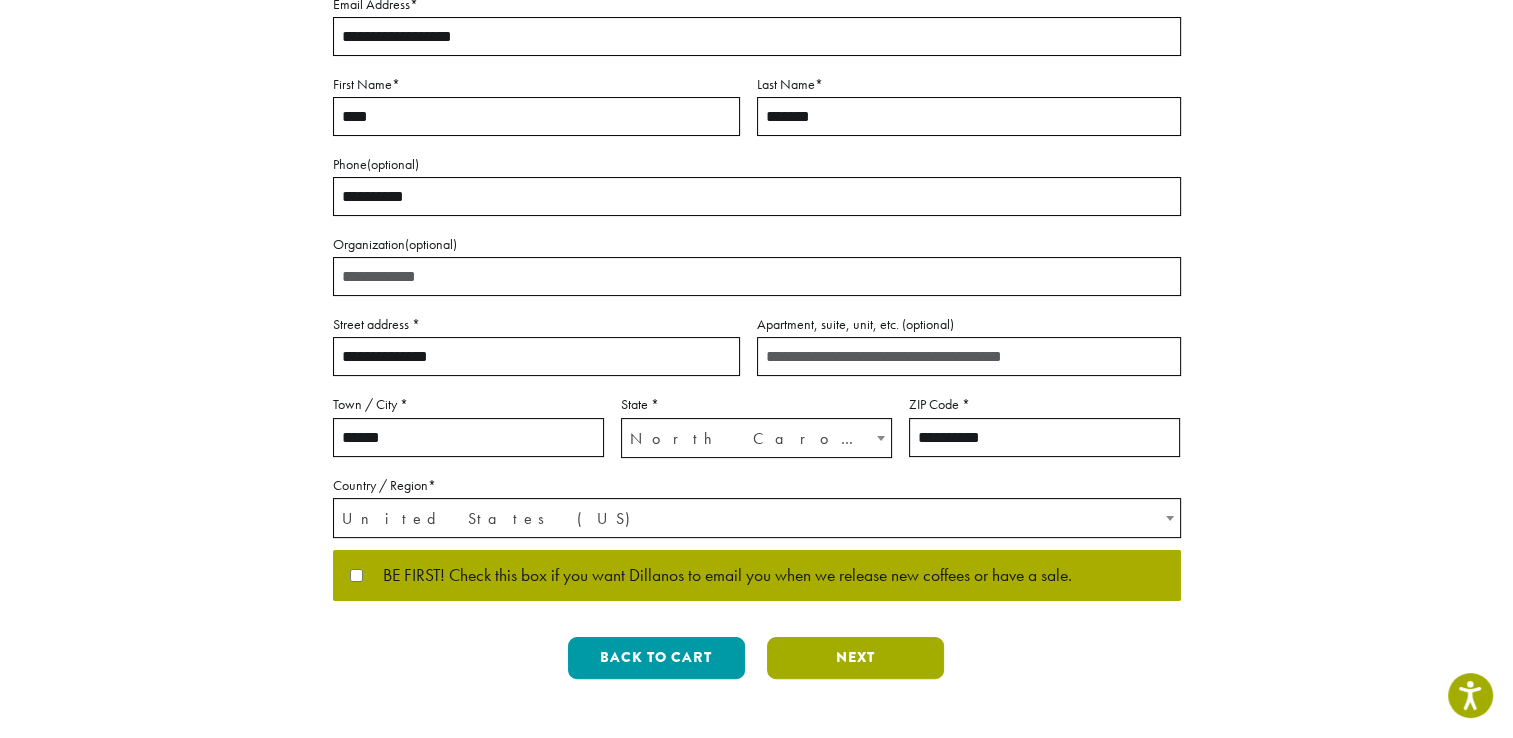 click on "Next" at bounding box center (855, 658) 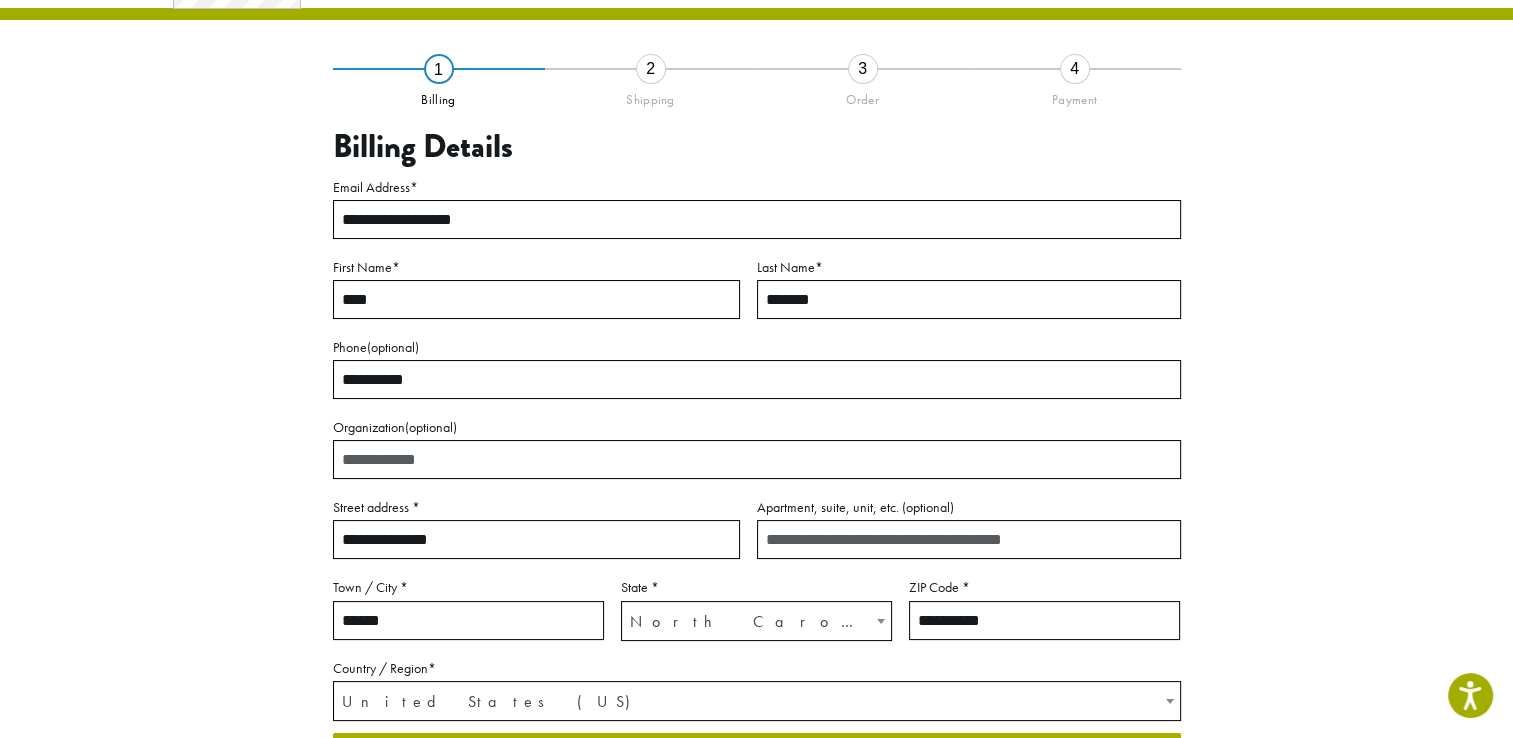 scroll, scrollTop: 104, scrollLeft: 0, axis: vertical 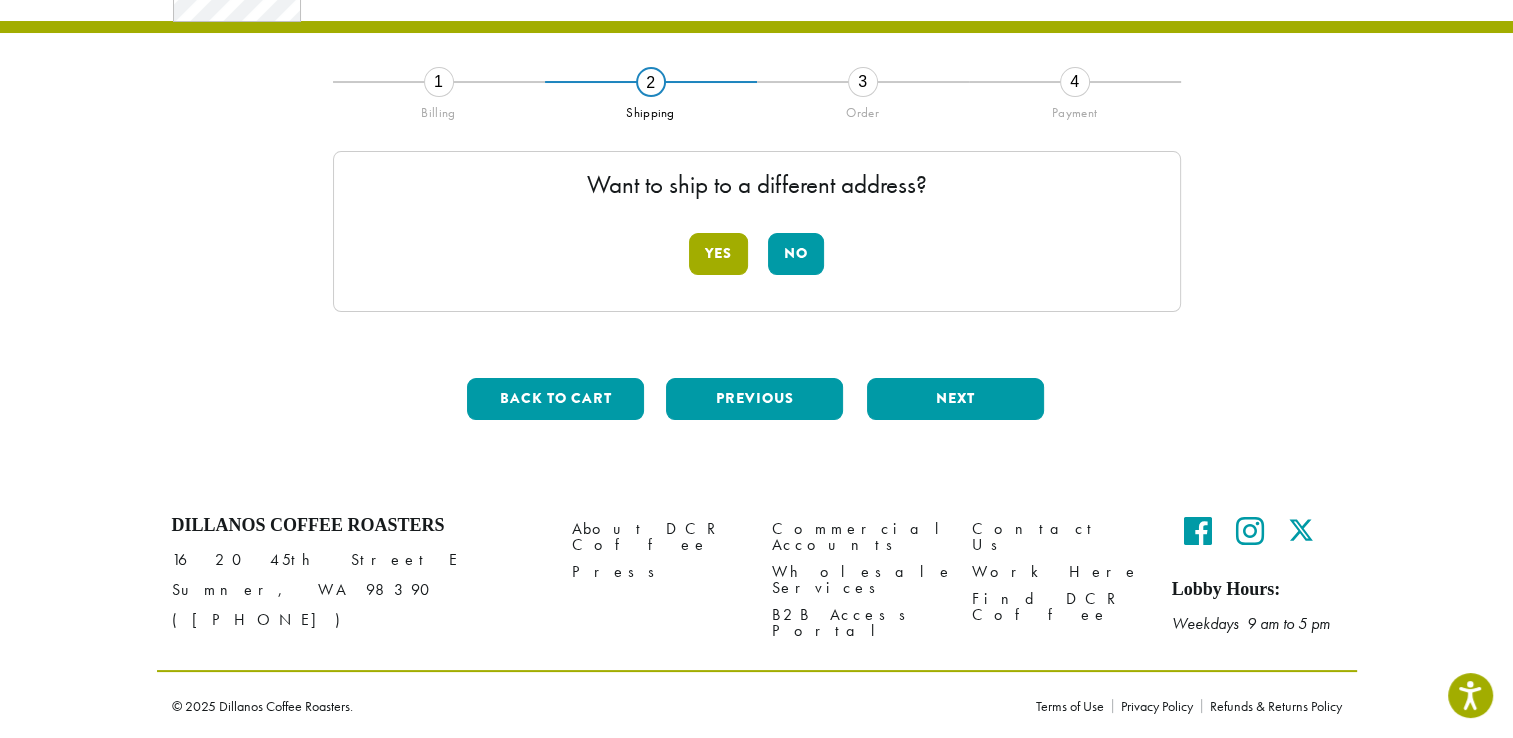 click on "Yes" at bounding box center [718, 254] 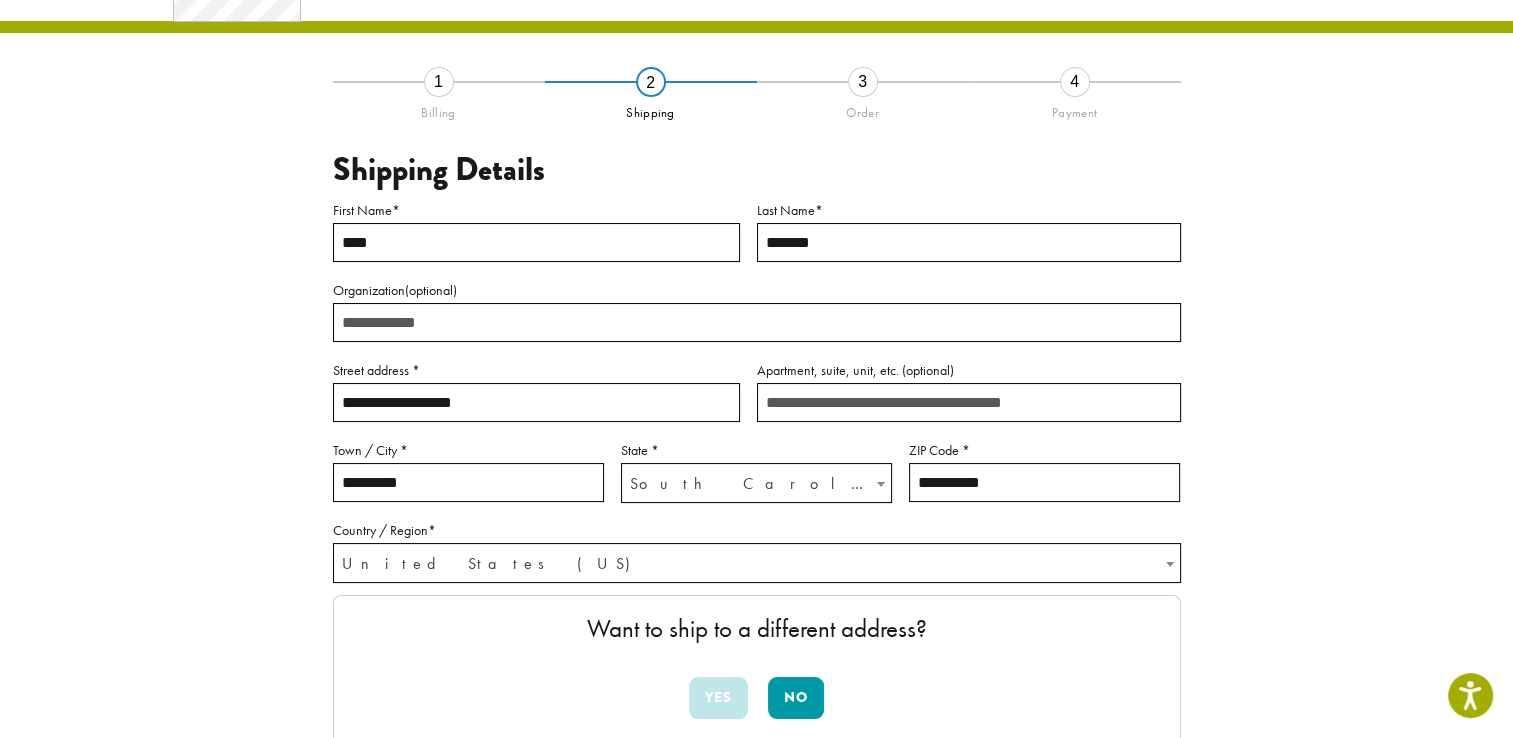 drag, startPoint x: 385, startPoint y: 250, endPoint x: 205, endPoint y: 238, distance: 180.39955 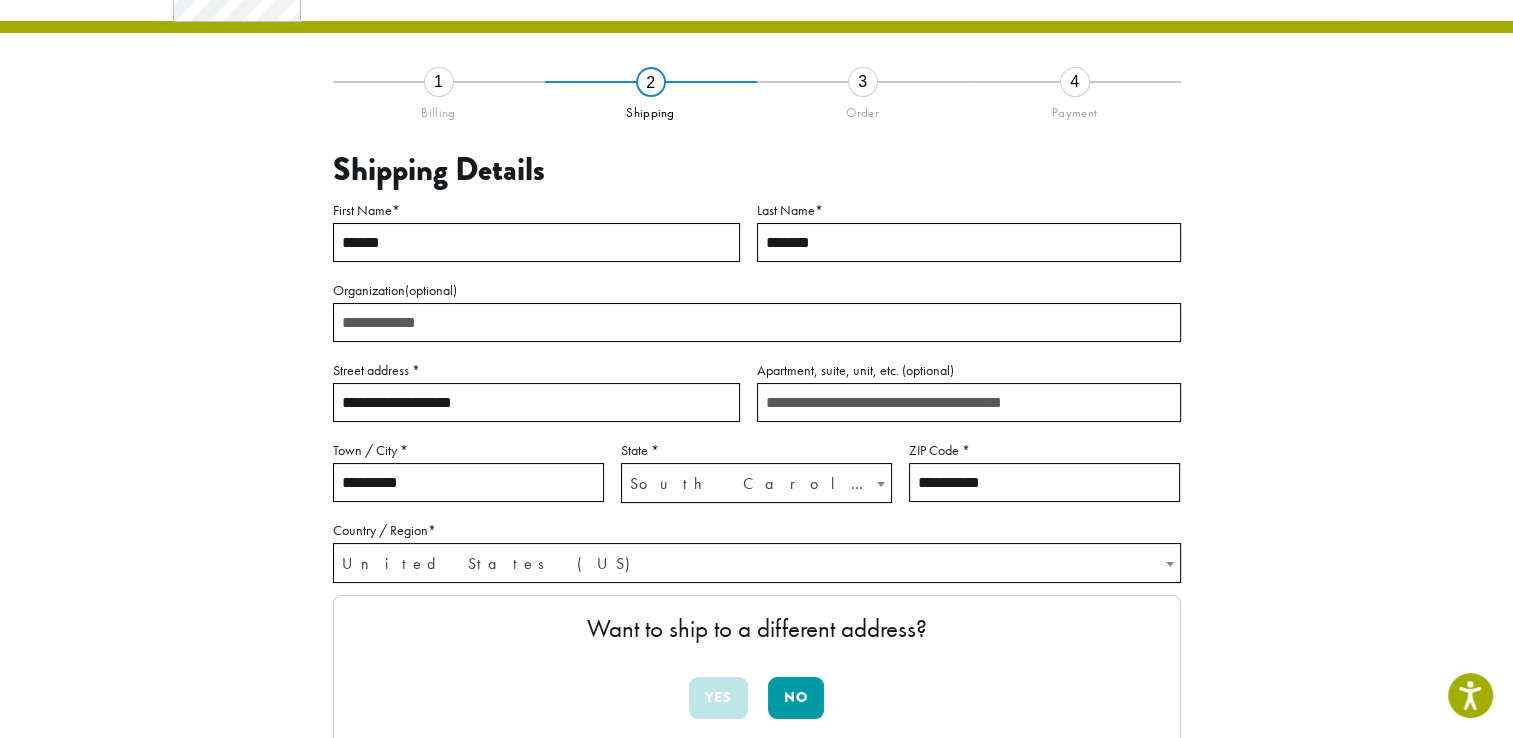type on "******" 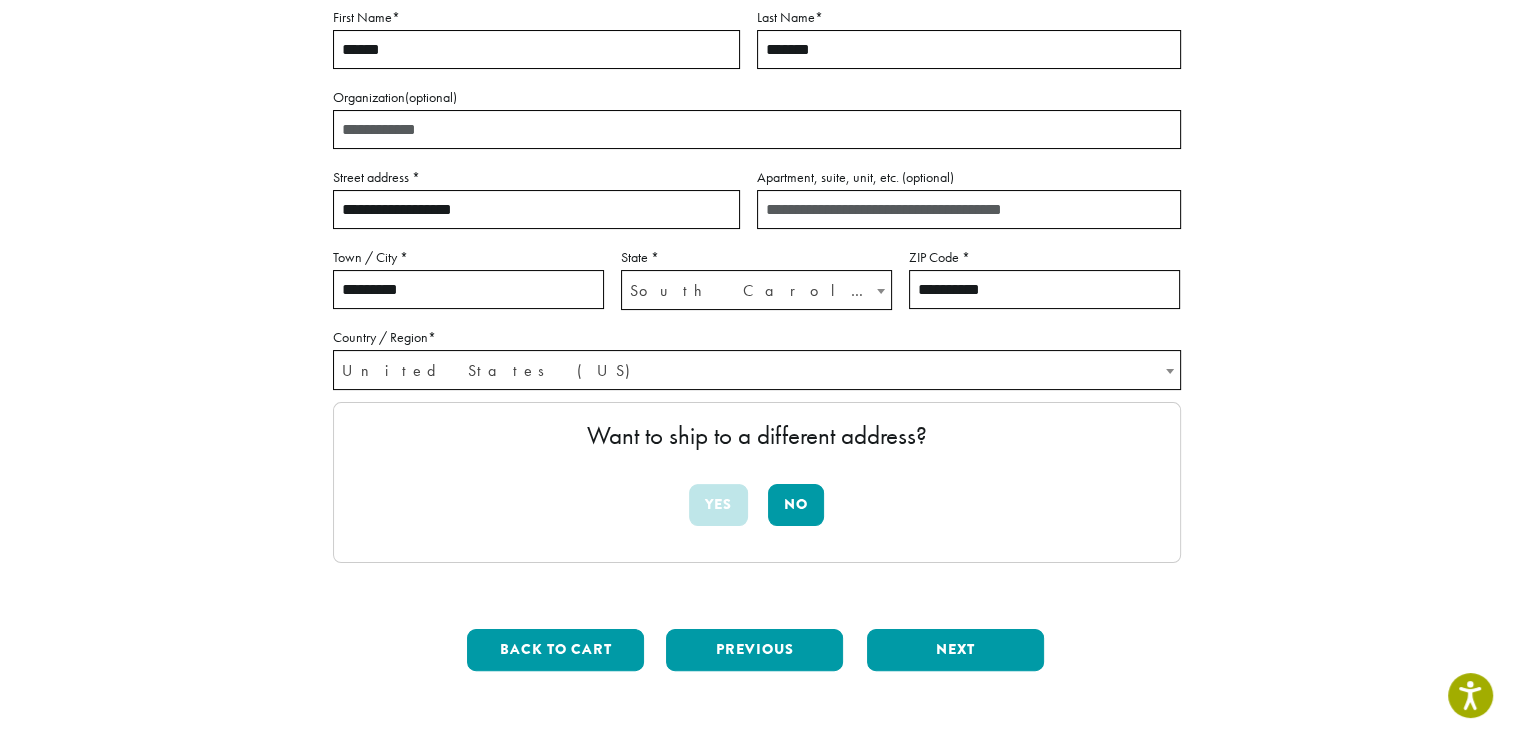 scroll, scrollTop: 304, scrollLeft: 0, axis: vertical 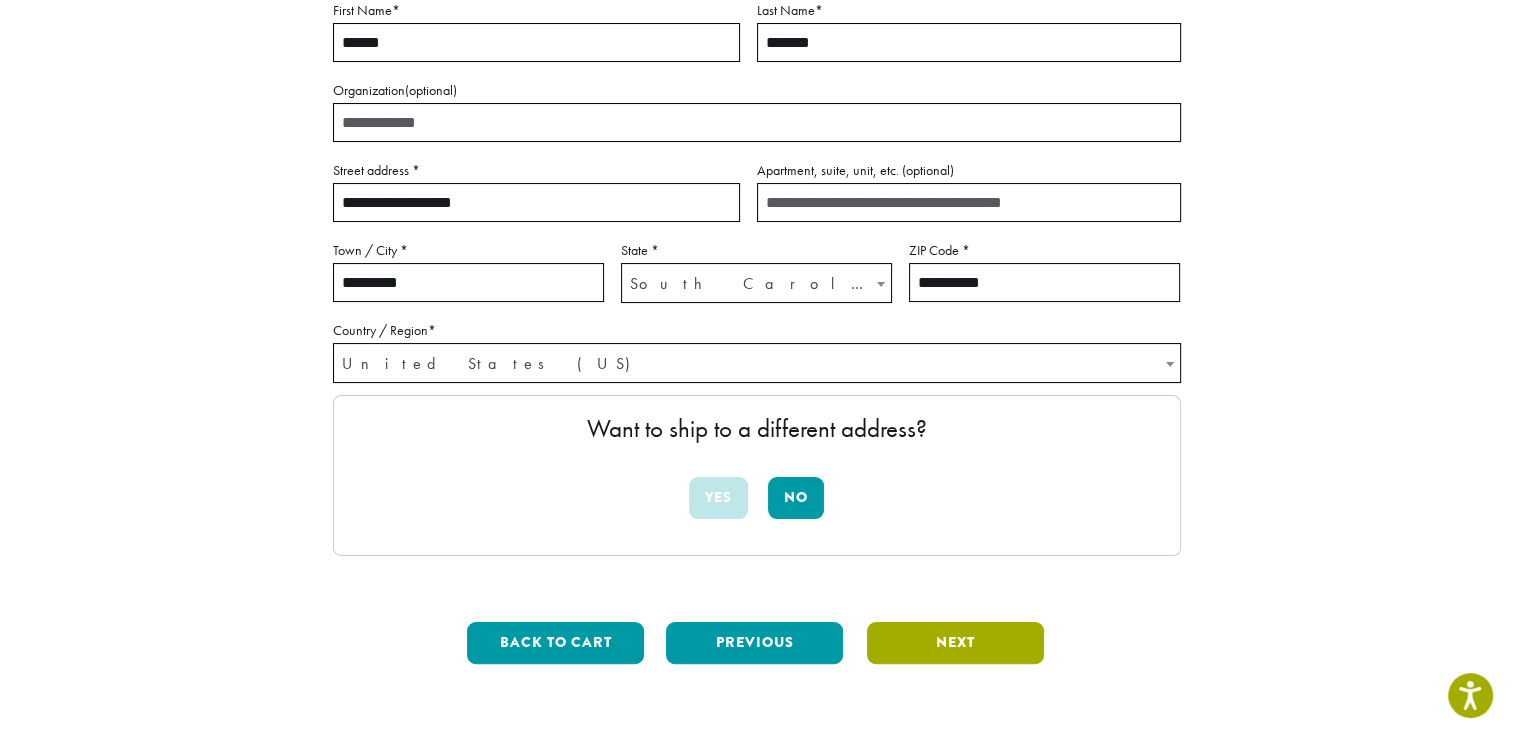 click on "Next" at bounding box center [955, 643] 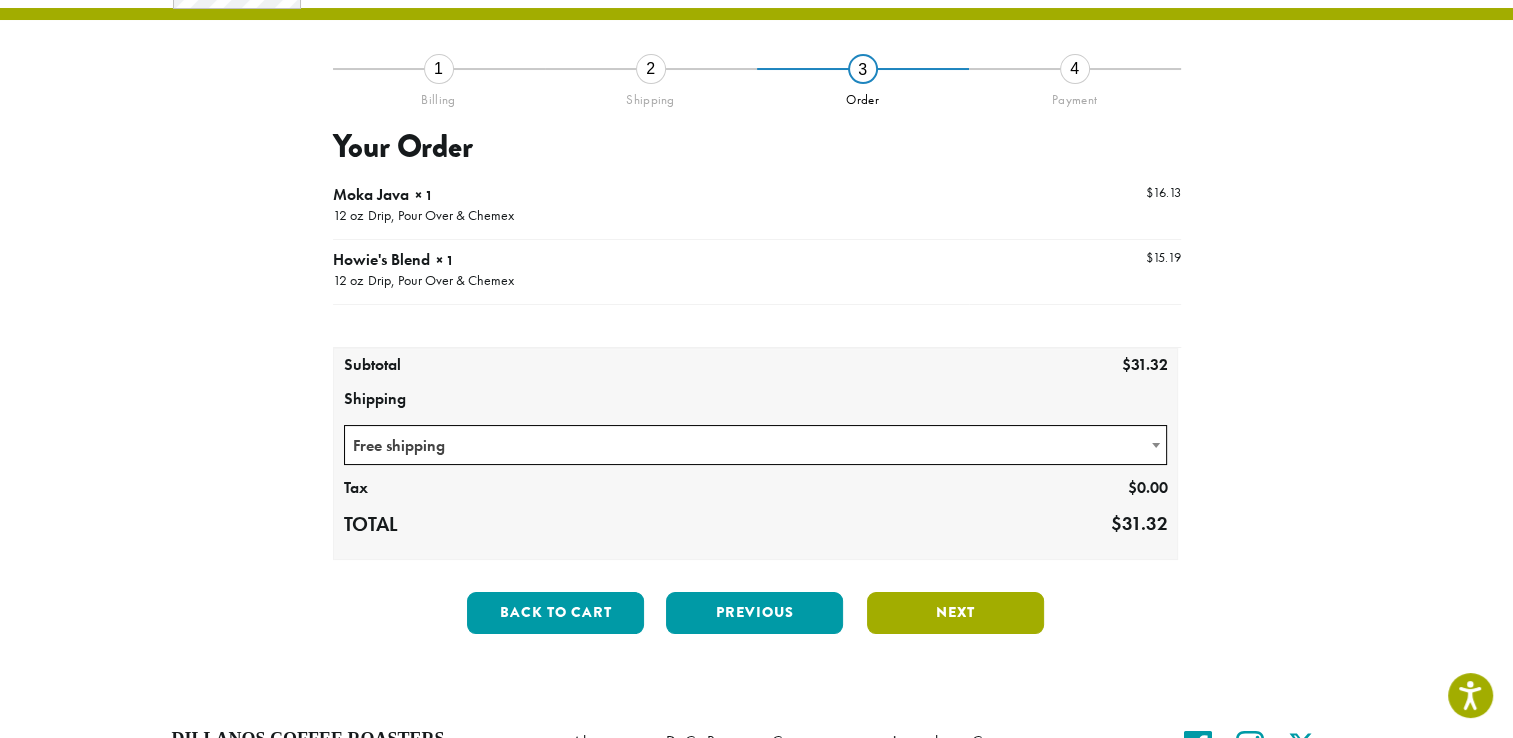 scroll, scrollTop: 114, scrollLeft: 0, axis: vertical 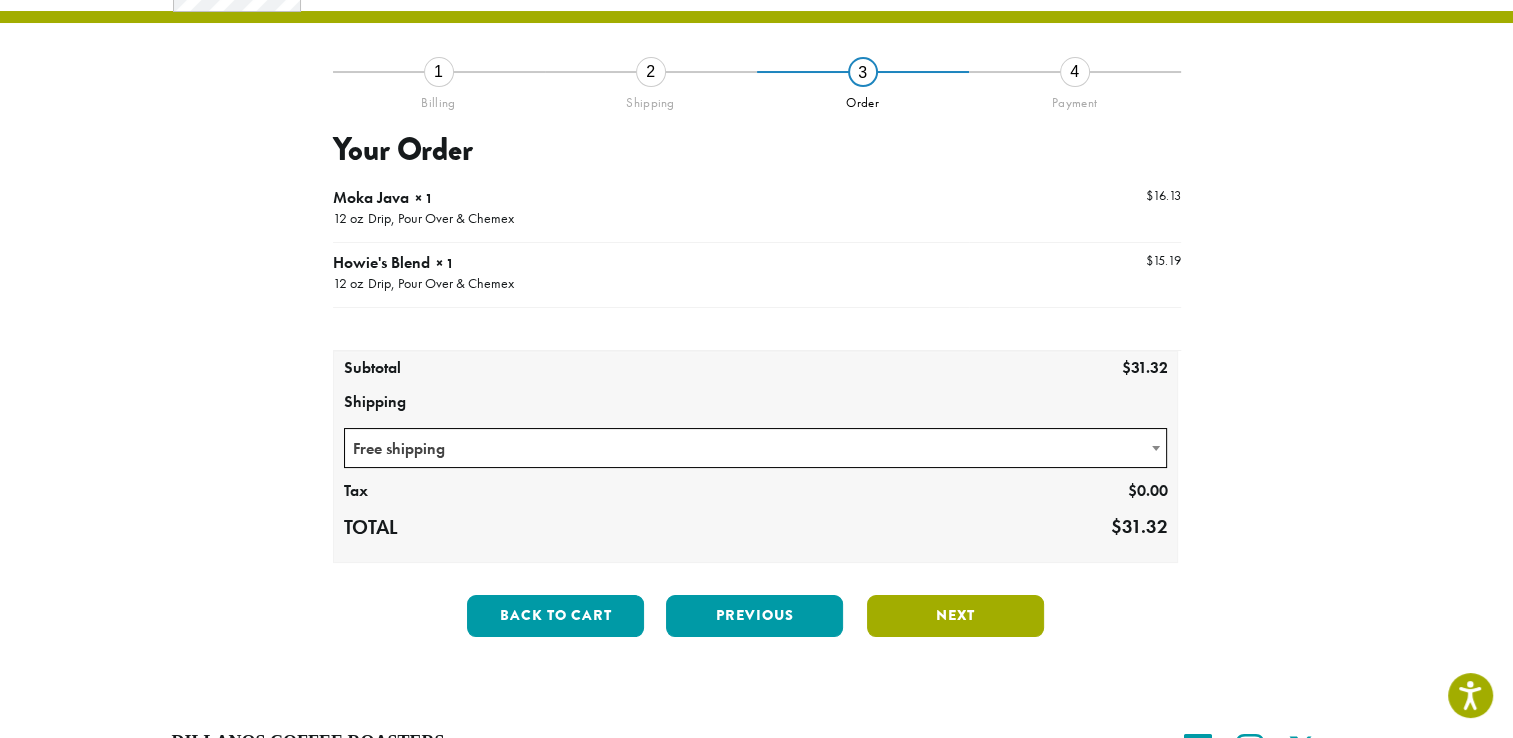 click on "Next" at bounding box center [955, 616] 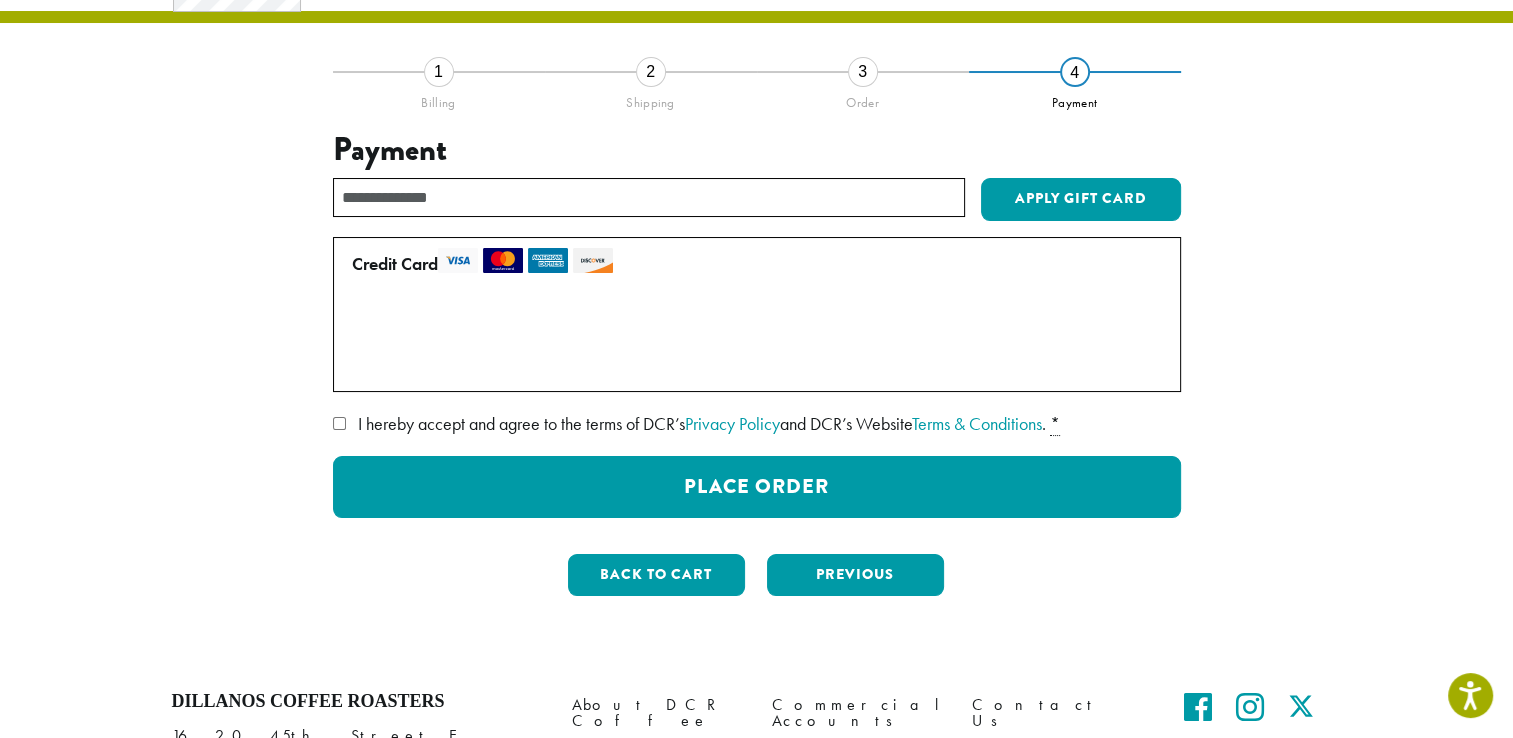 click on "Use a new card" at bounding box center (753, 364) 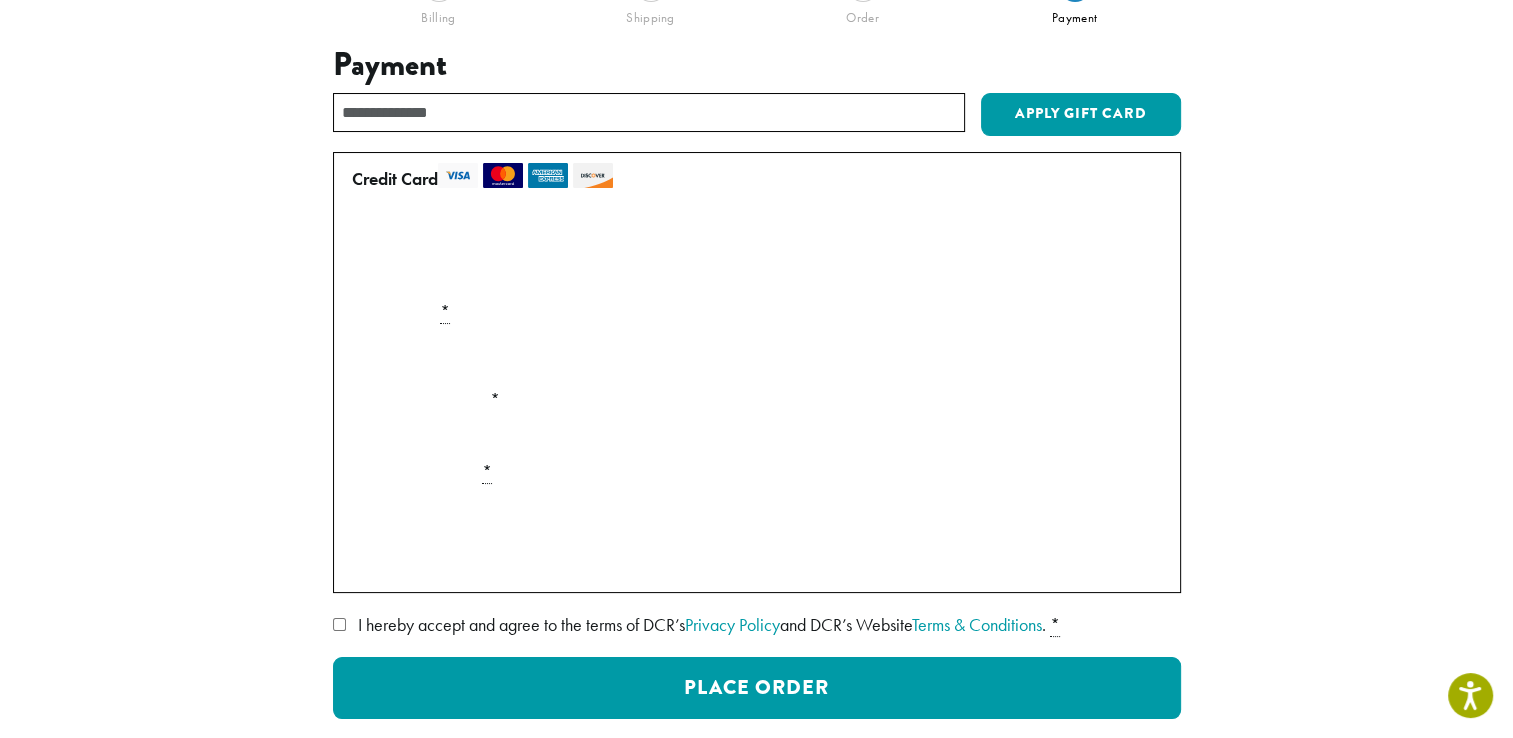 scroll, scrollTop: 314, scrollLeft: 0, axis: vertical 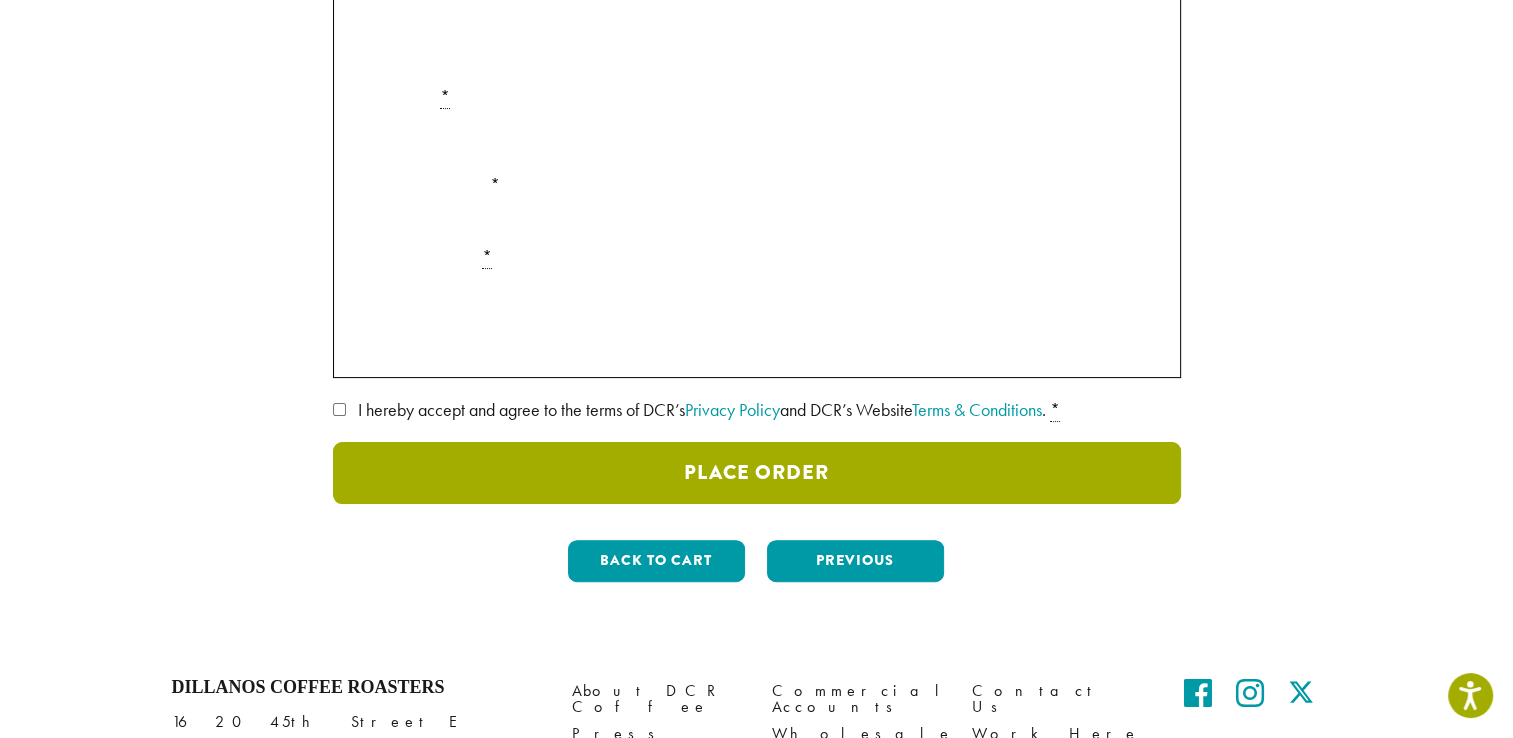 click on "Place Order" at bounding box center [757, 473] 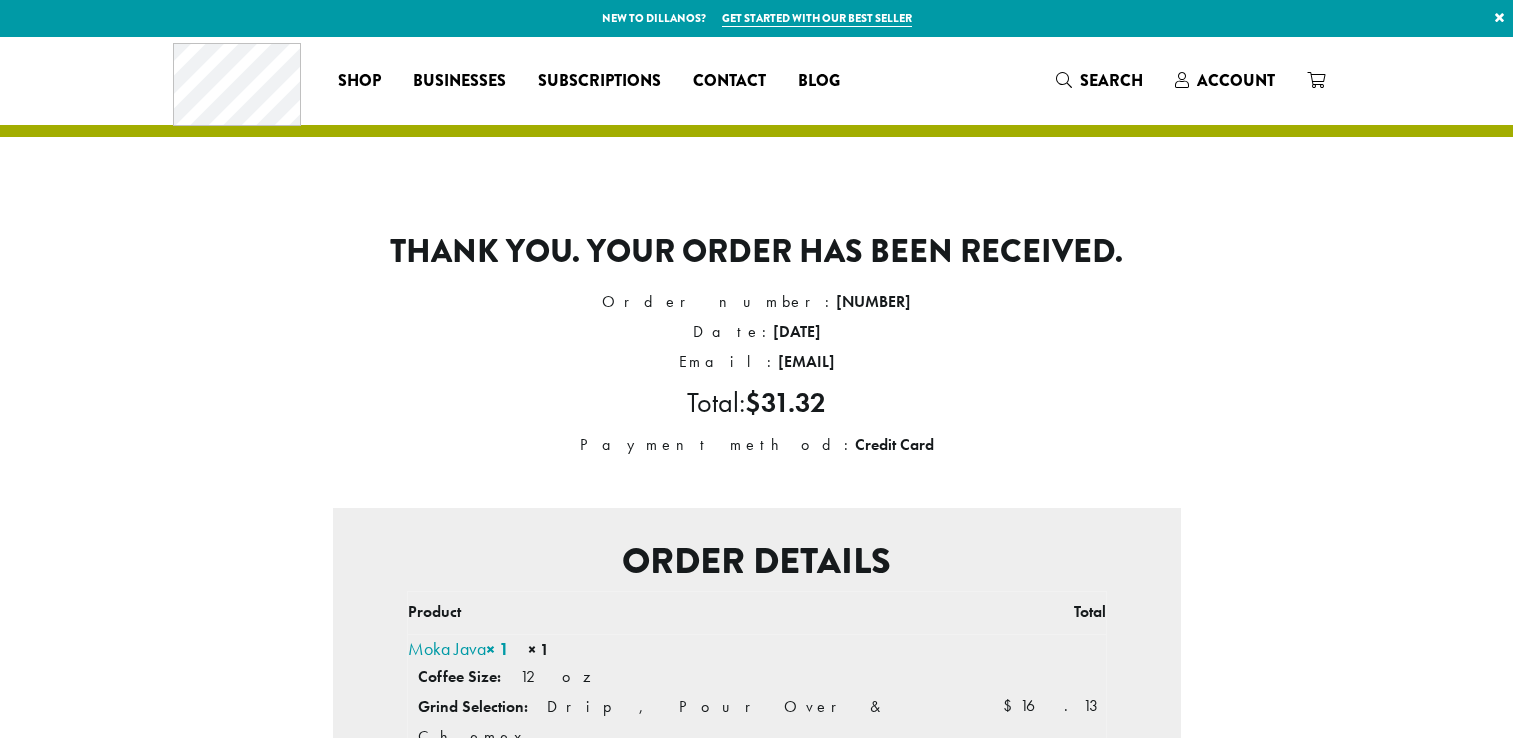 scroll, scrollTop: 0, scrollLeft: 0, axis: both 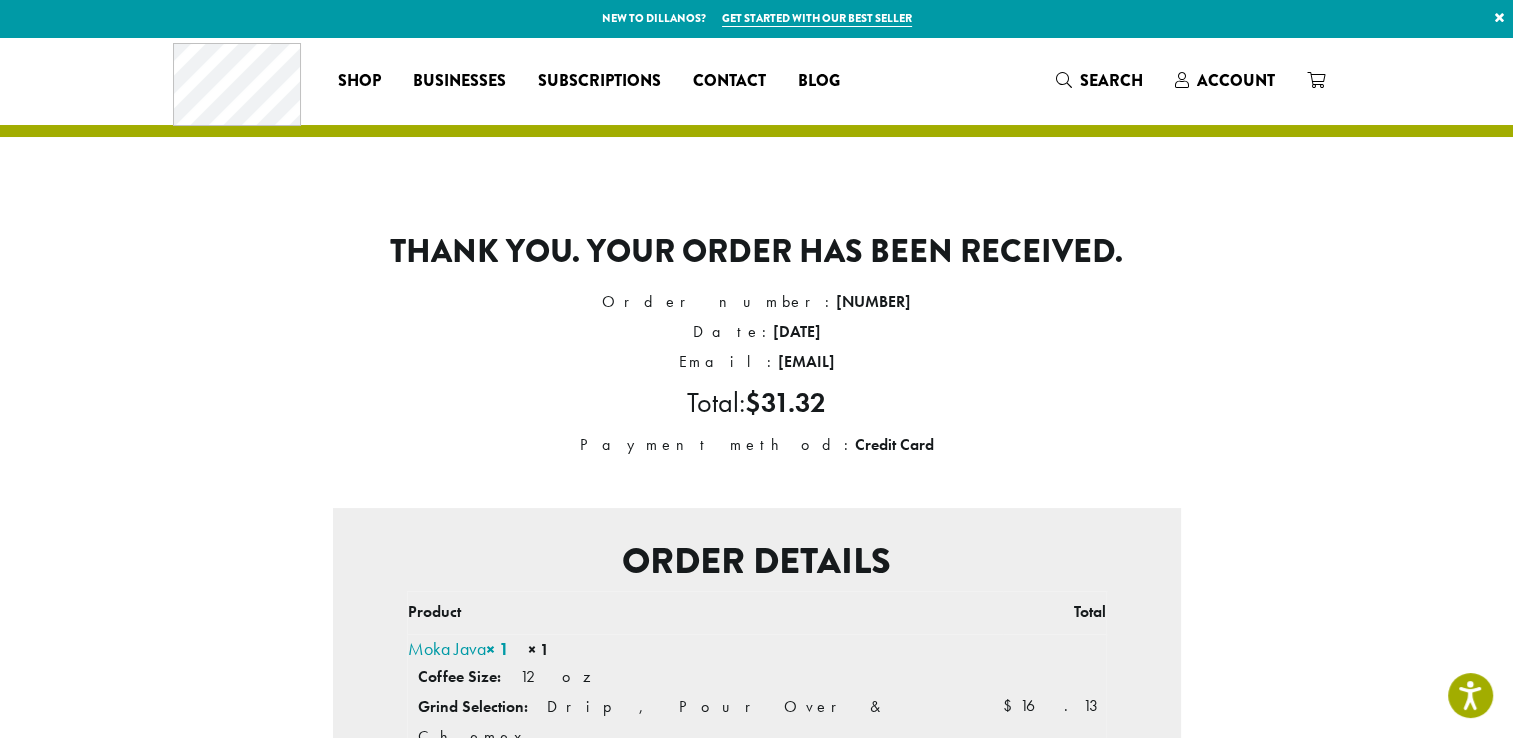 click on "×" at bounding box center (1499, 18) 